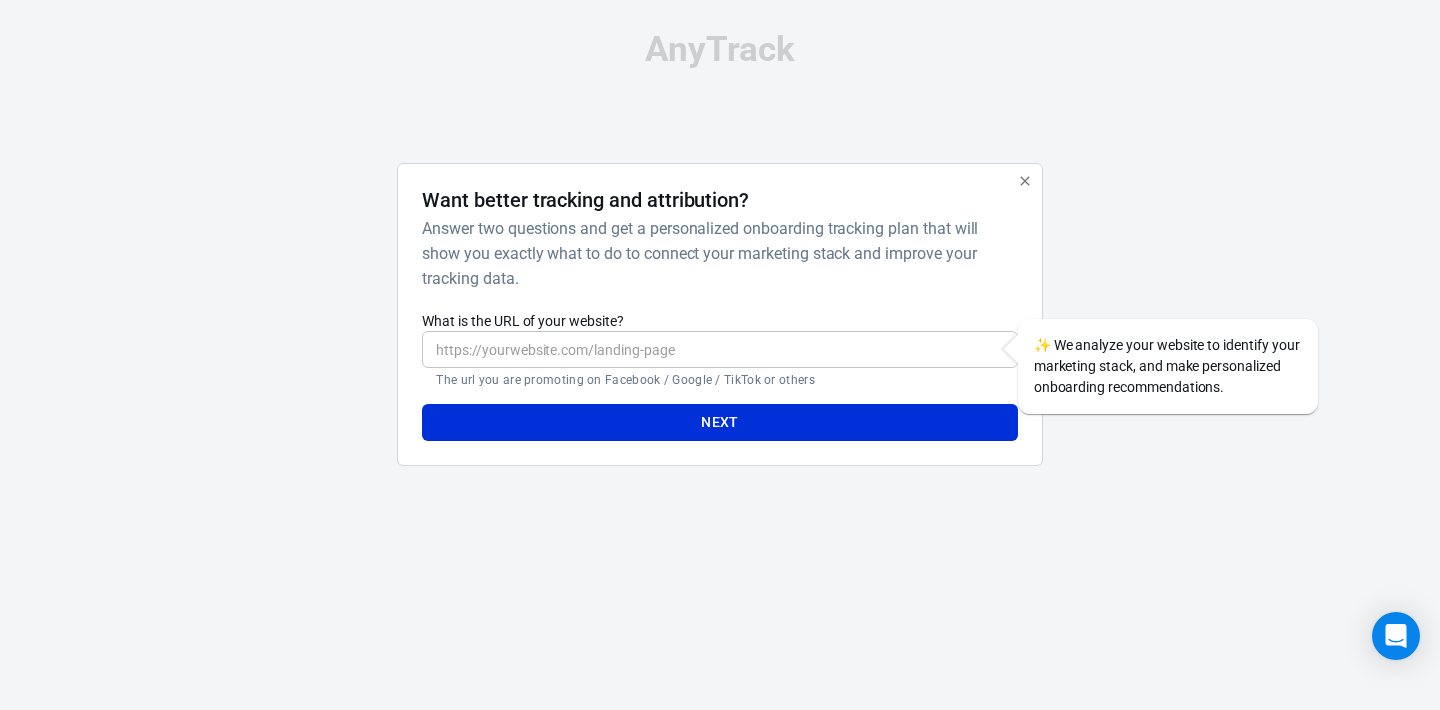 scroll, scrollTop: 0, scrollLeft: 0, axis: both 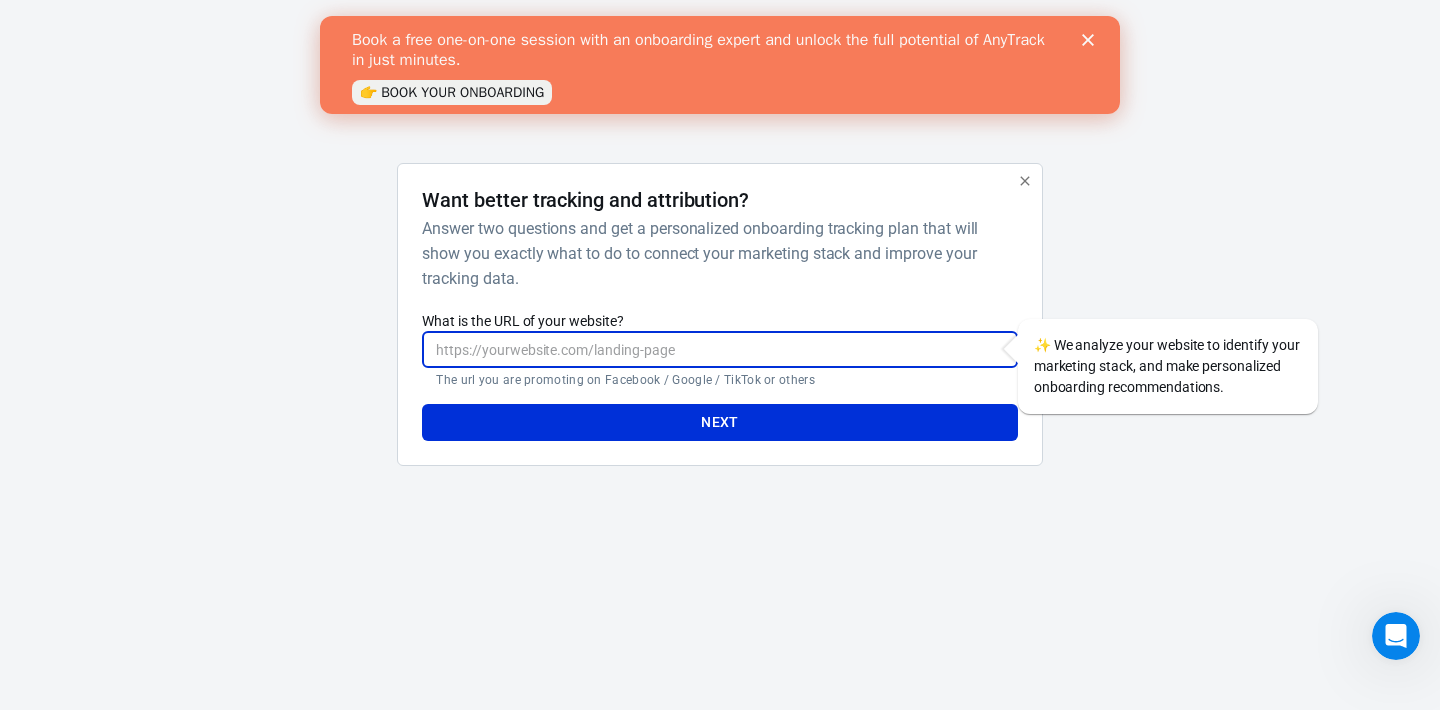paste on "[URL][DOMAIN_NAME]" 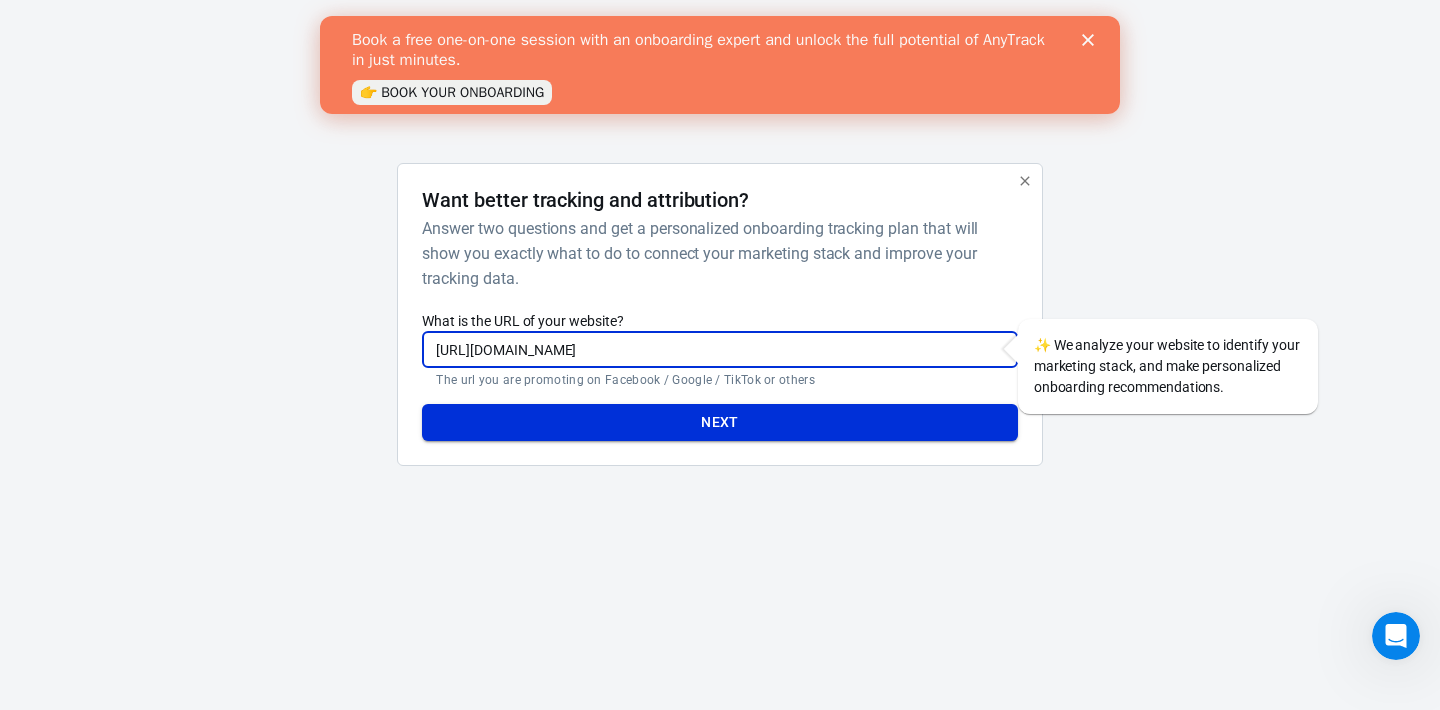 type on "[URL][DOMAIN_NAME]" 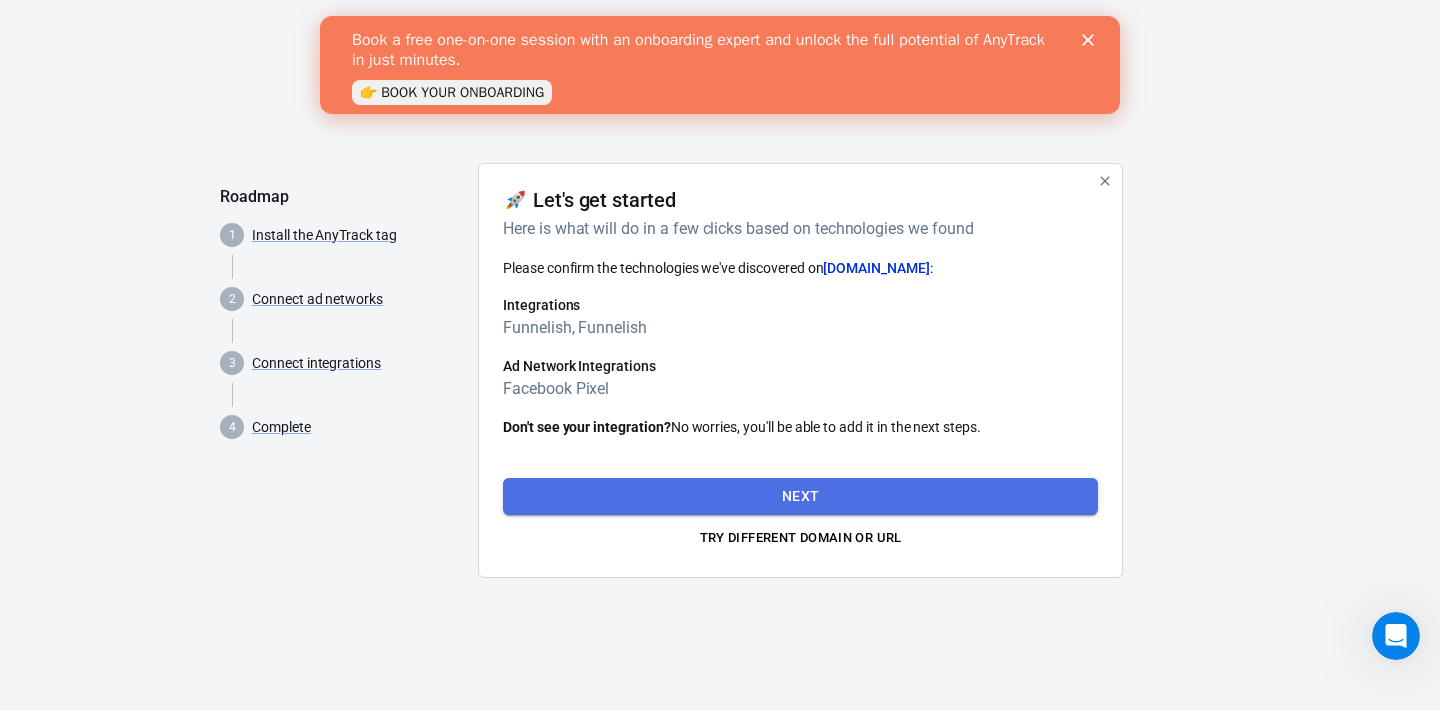 click on "Next" at bounding box center [800, 496] 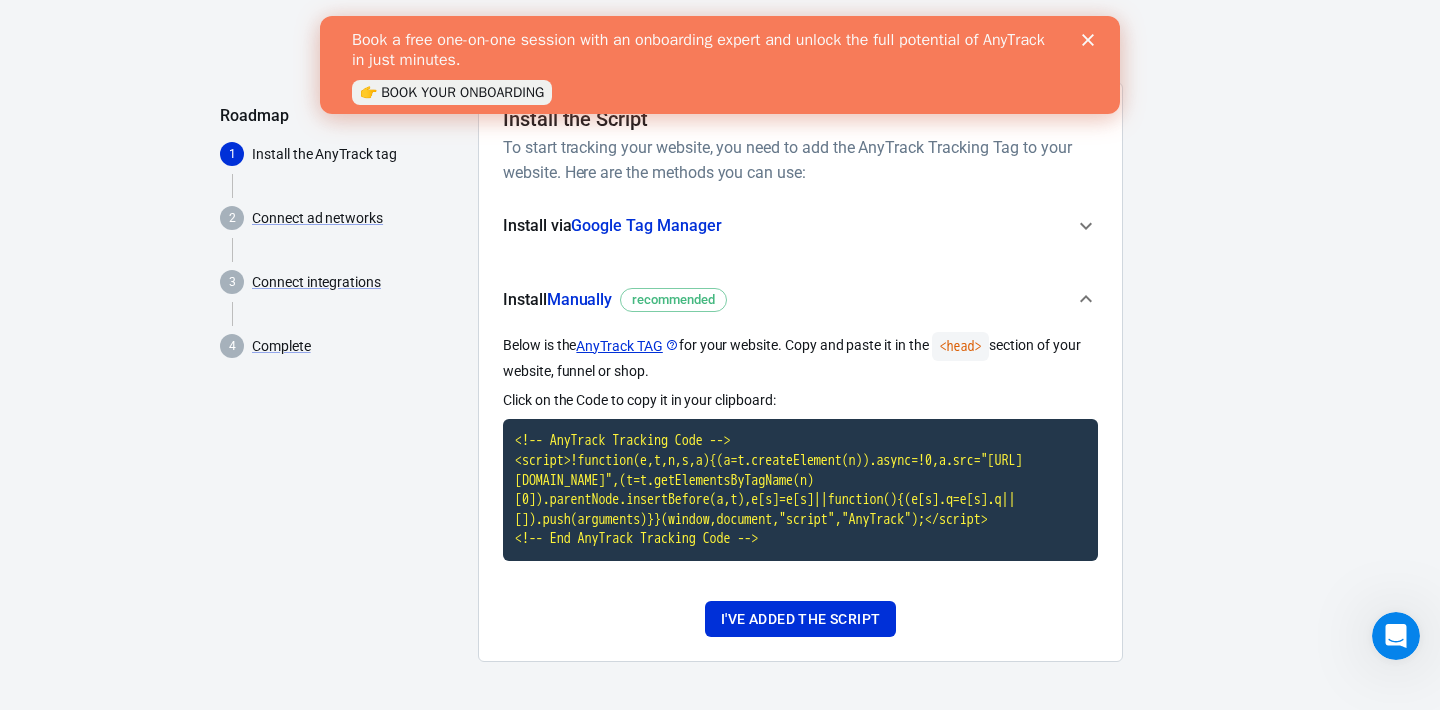 scroll, scrollTop: 120, scrollLeft: 0, axis: vertical 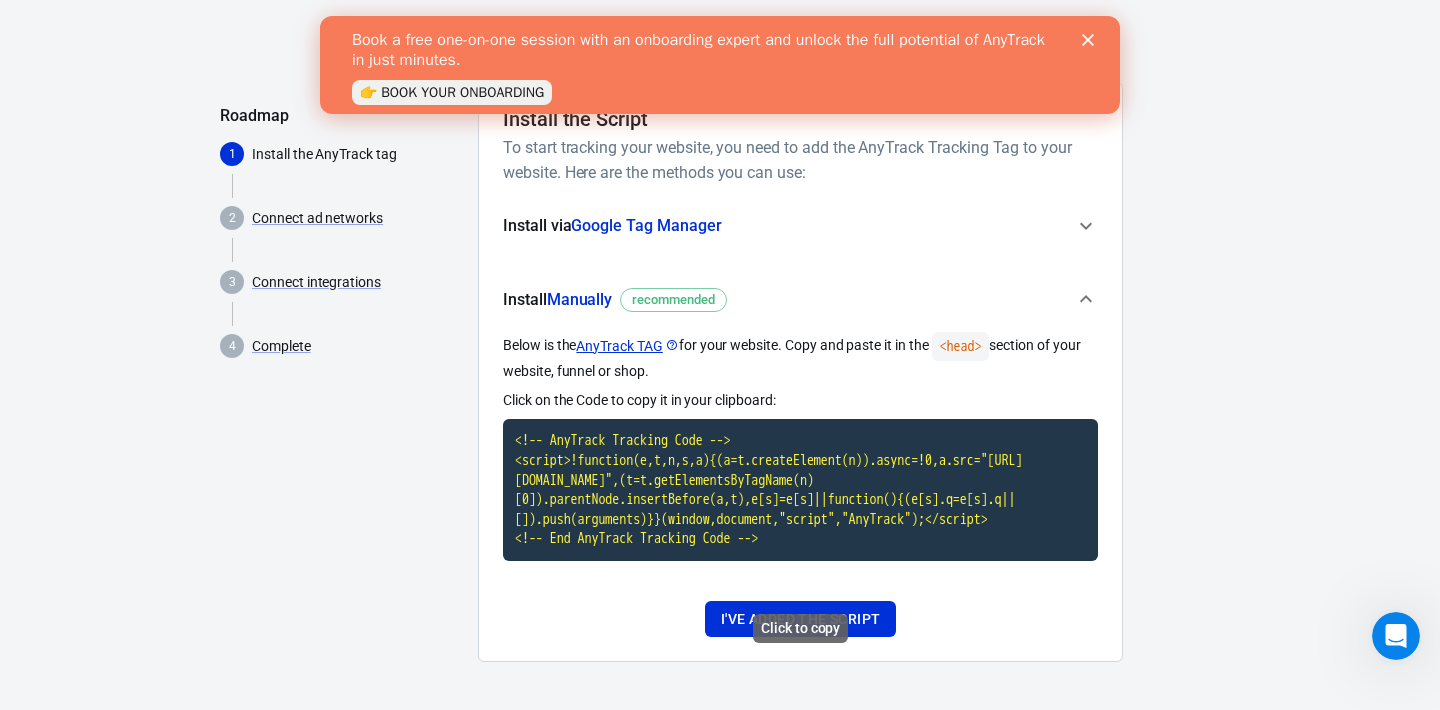 click on "<!-- AnyTrack Tracking Code -->
<script>!function(e,t,n,s,a){(a=t.createElement(n)).async=!0,a.src="[URL][DOMAIN_NAME]",(t=t.getElementsByTagName(n)[0]).parentNode.insertBefore(a,t),e[s]=e[s]||function(){(e[s].q=e[s].q||[]).push(arguments)}}(window,document,"script","AnyTrack");</script>
<!-- End AnyTrack Tracking Code -->" at bounding box center [800, 490] 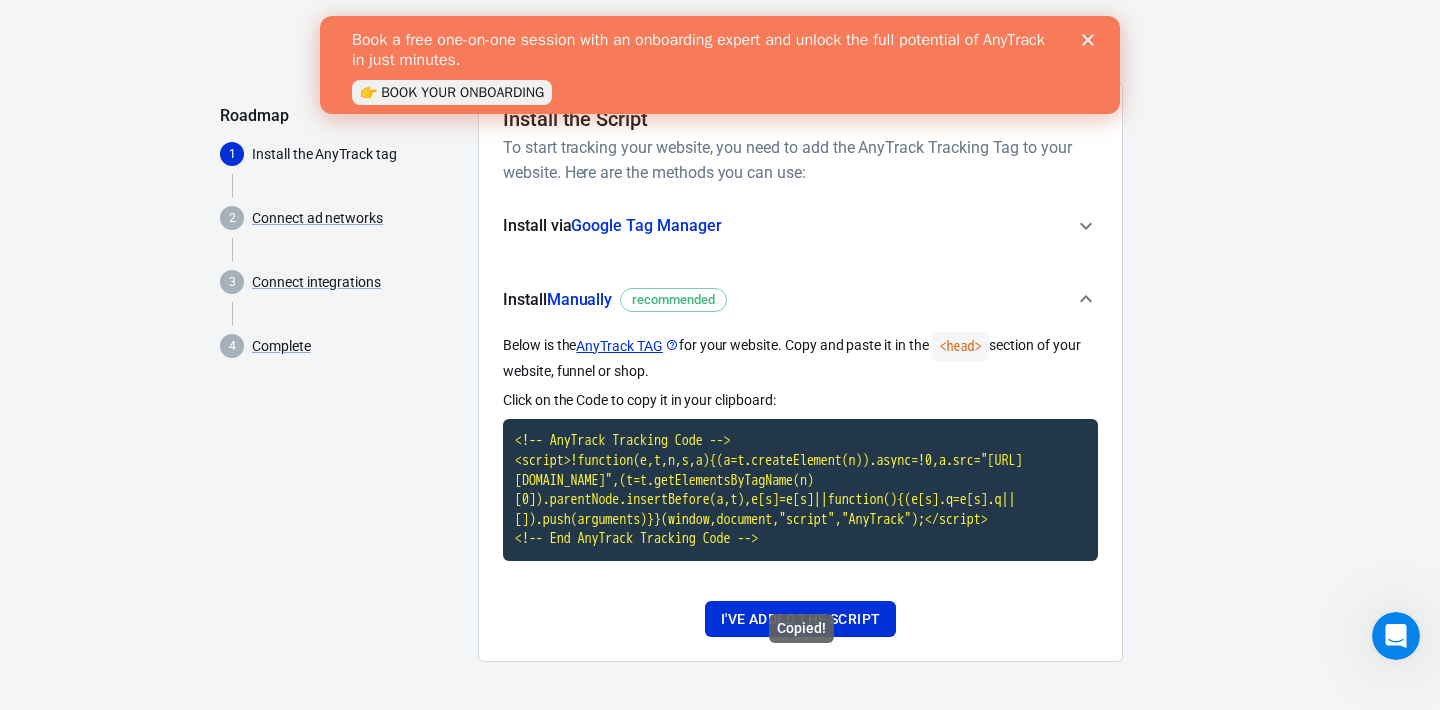 click on "<!-- AnyTrack Tracking Code -->
<script>!function(e,t,n,s,a){(a=t.createElement(n)).async=!0,a.src="[URL][DOMAIN_NAME]",(t=t.getElementsByTagName(n)[0]).parentNode.insertBefore(a,t),e[s]=e[s]||function(){(e[s].q=e[s].q||[]).push(arguments)}}(window,document,"script","AnyTrack");</script>
<!-- End AnyTrack Tracking Code -->" at bounding box center [800, 490] 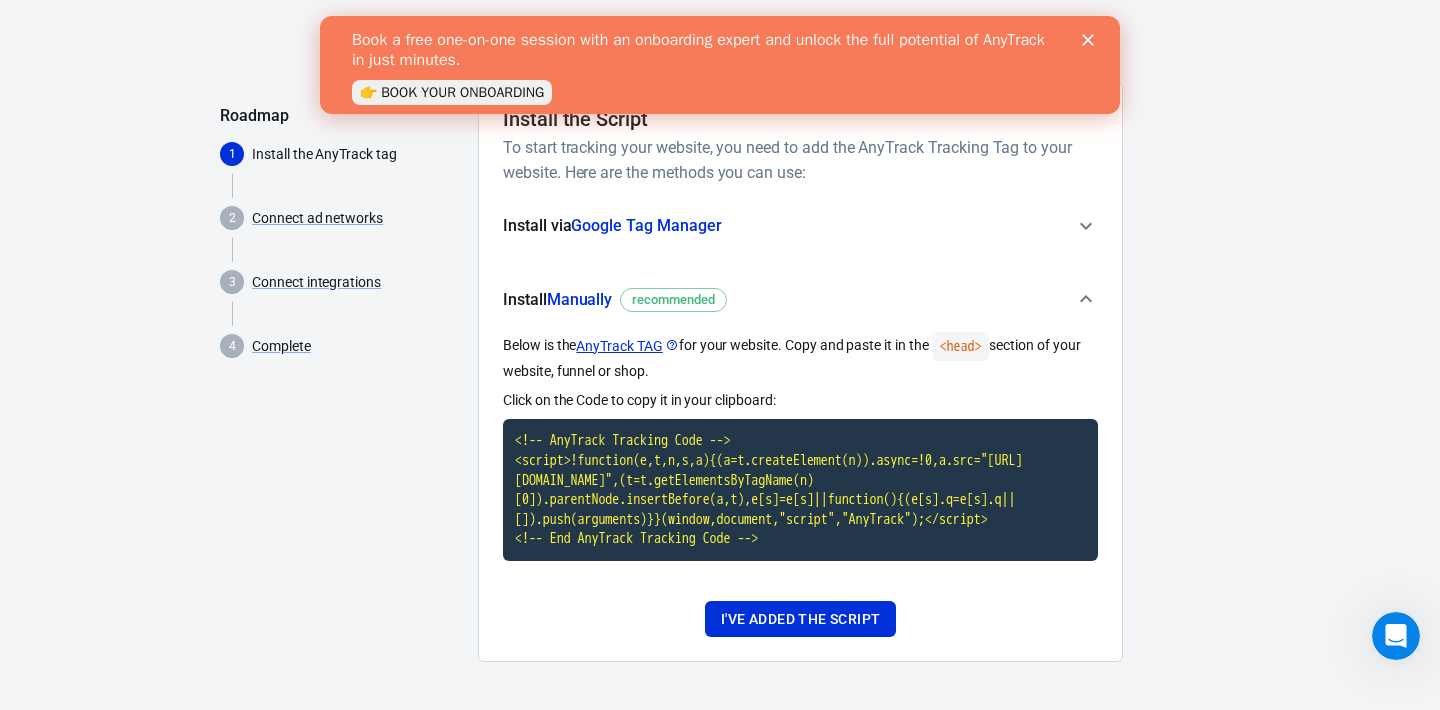click 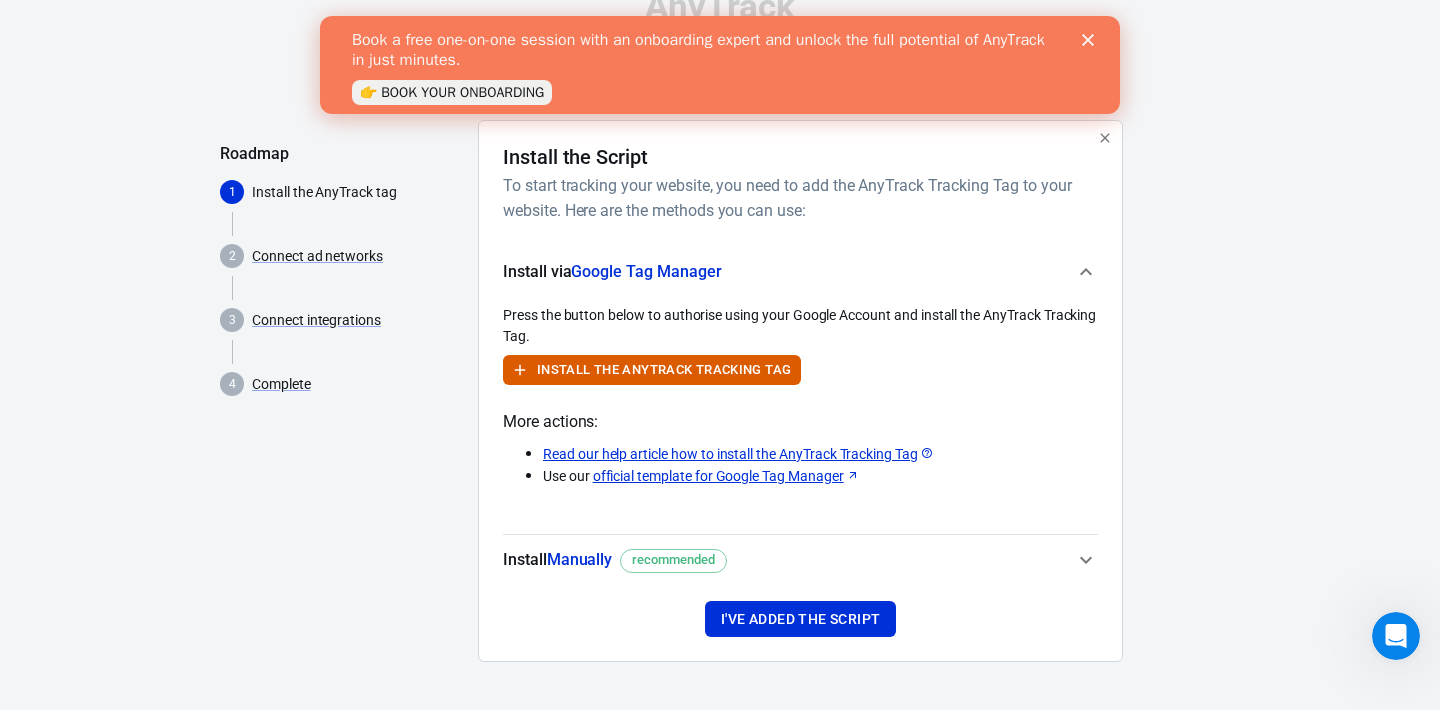 scroll, scrollTop: 43, scrollLeft: 0, axis: vertical 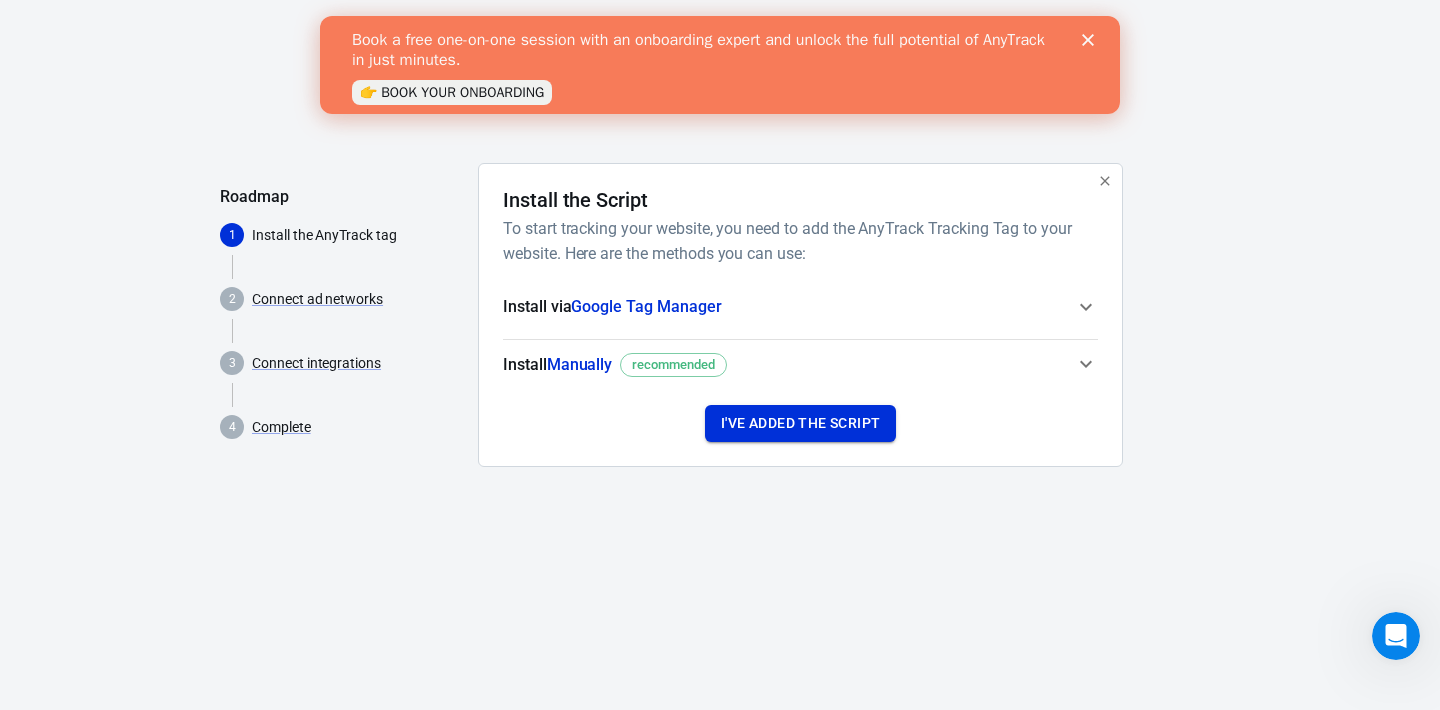 click on "I've added the script" at bounding box center (800, 423) 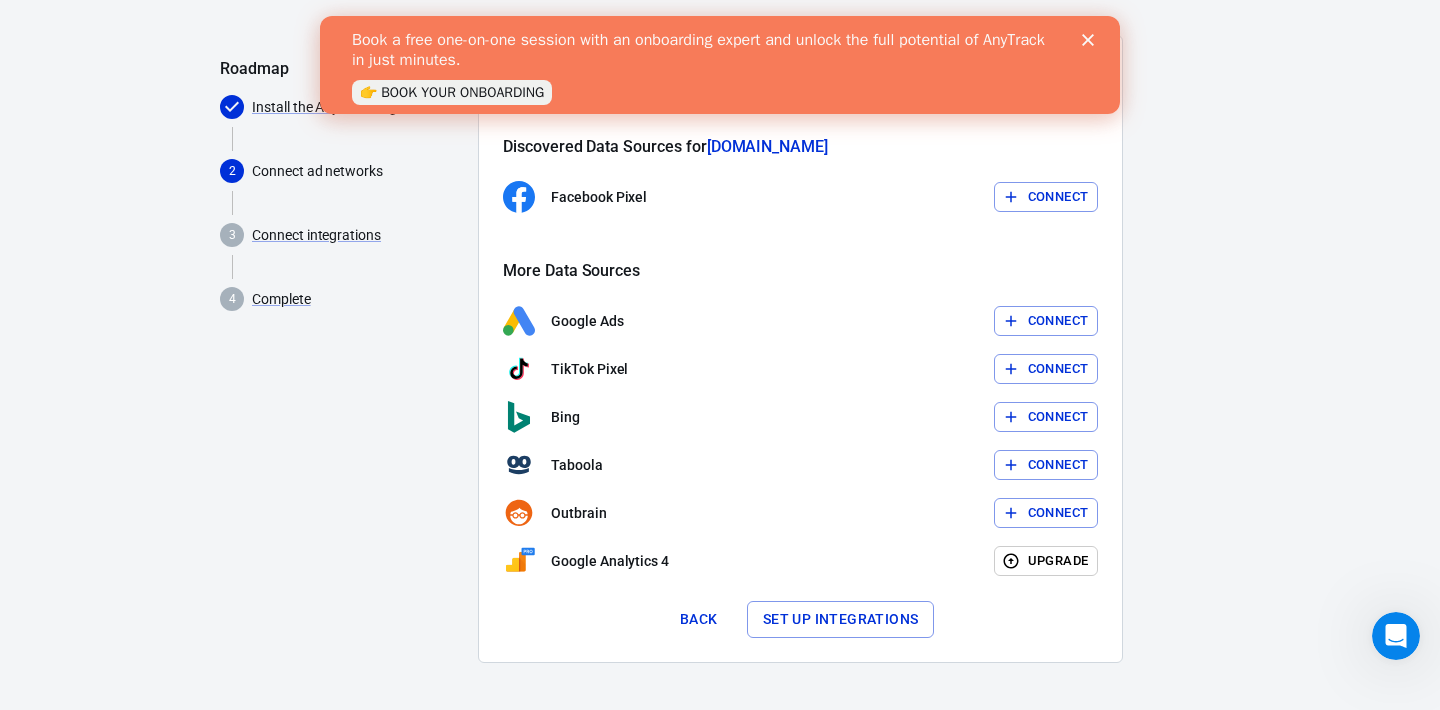 scroll, scrollTop: 0, scrollLeft: 0, axis: both 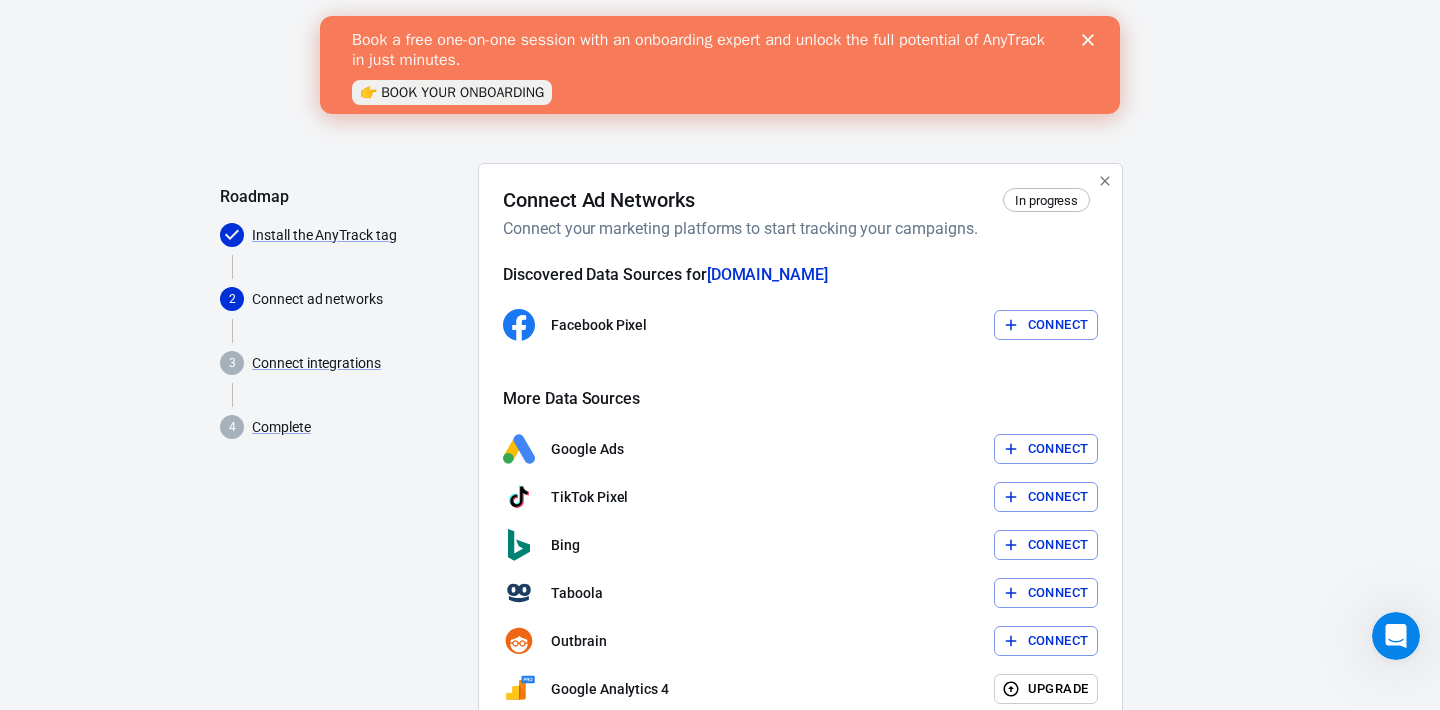 click on "Connect" at bounding box center (1058, 325) 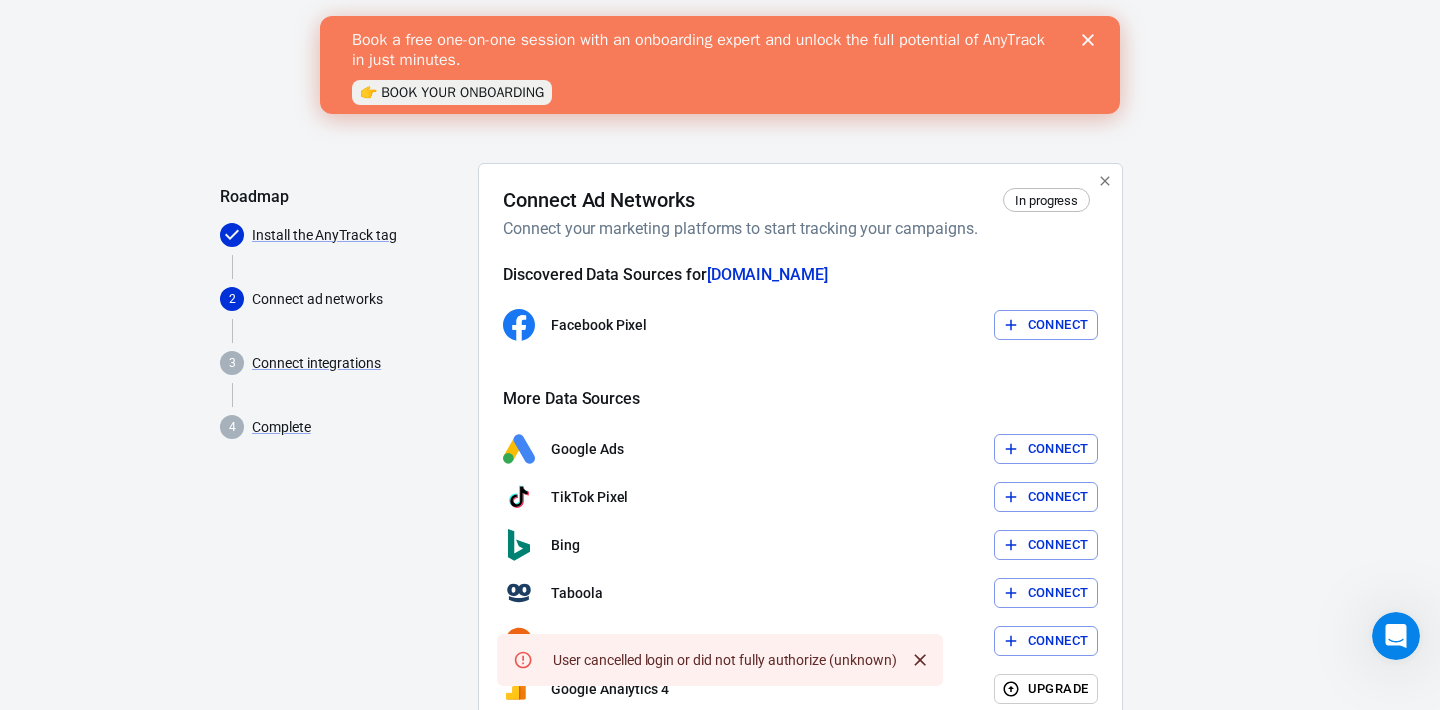 scroll, scrollTop: 128, scrollLeft: 0, axis: vertical 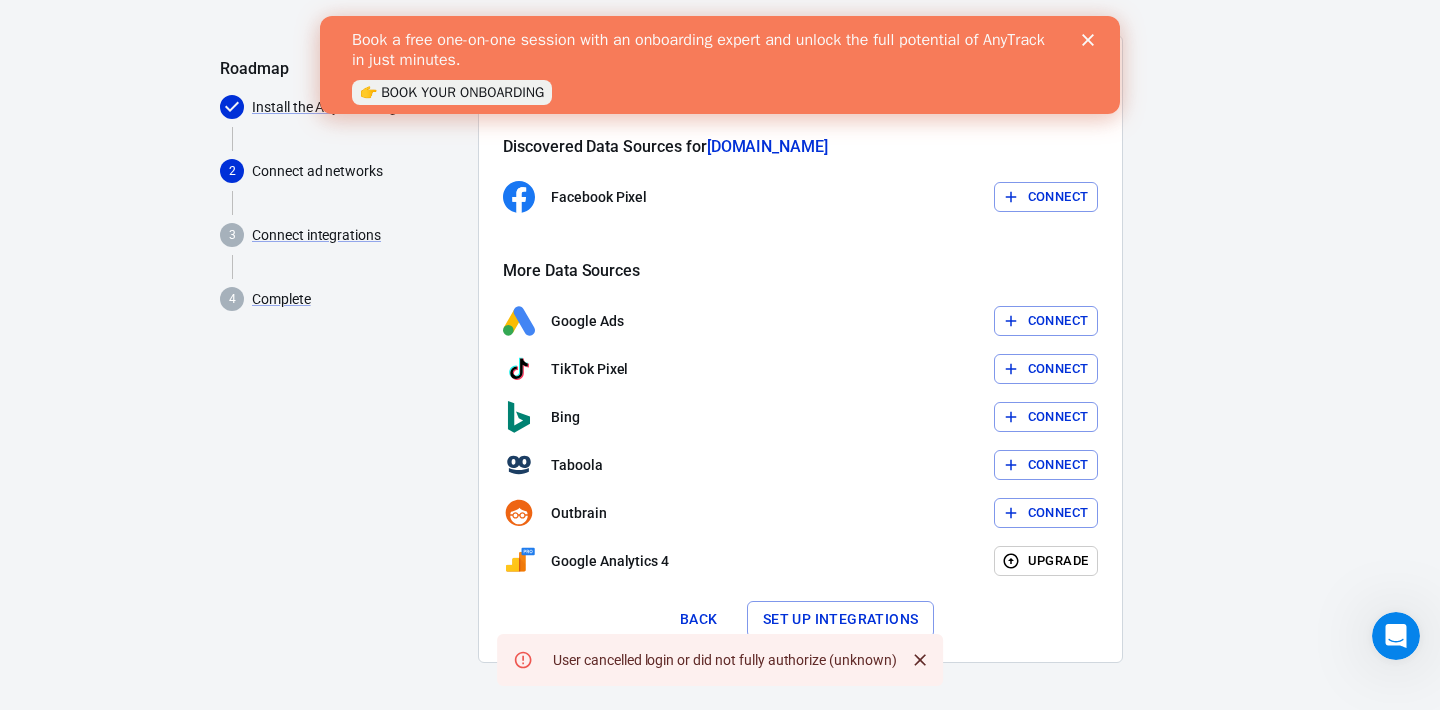 click 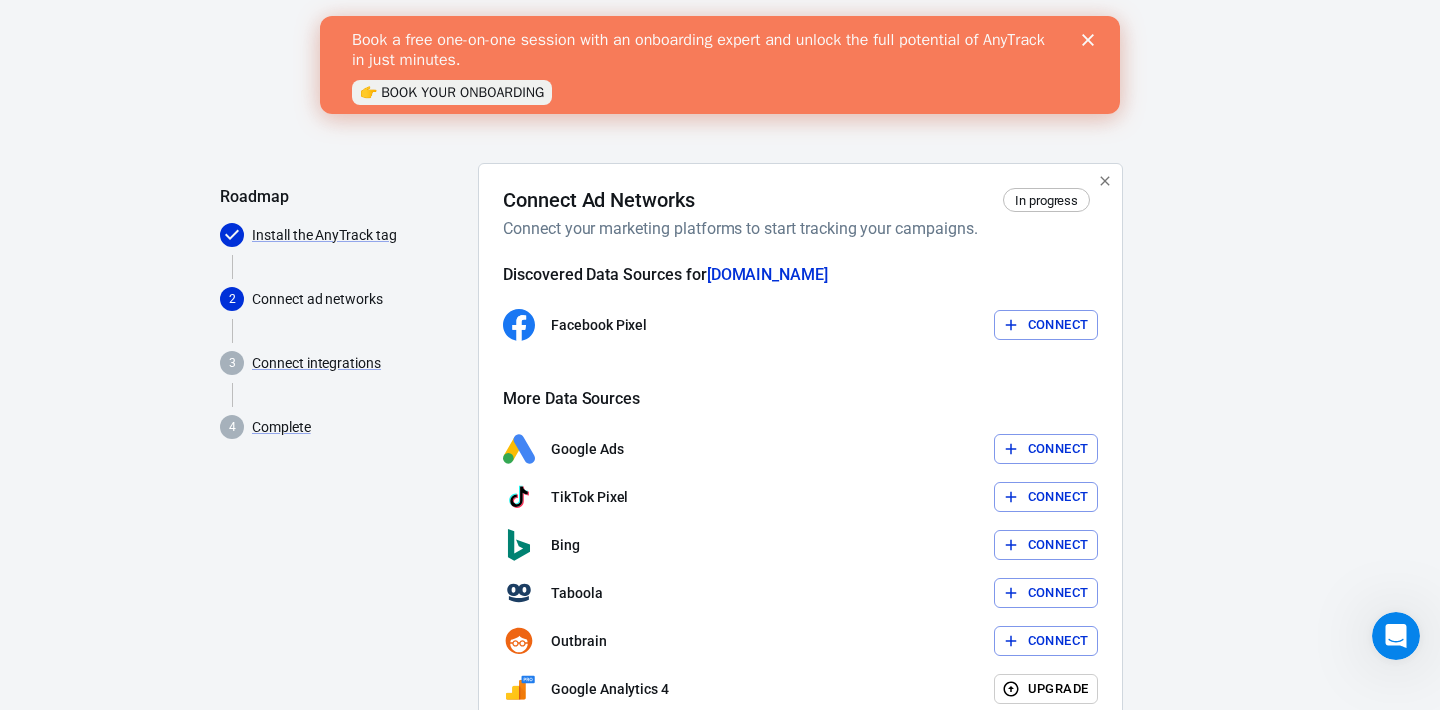scroll, scrollTop: 128, scrollLeft: 0, axis: vertical 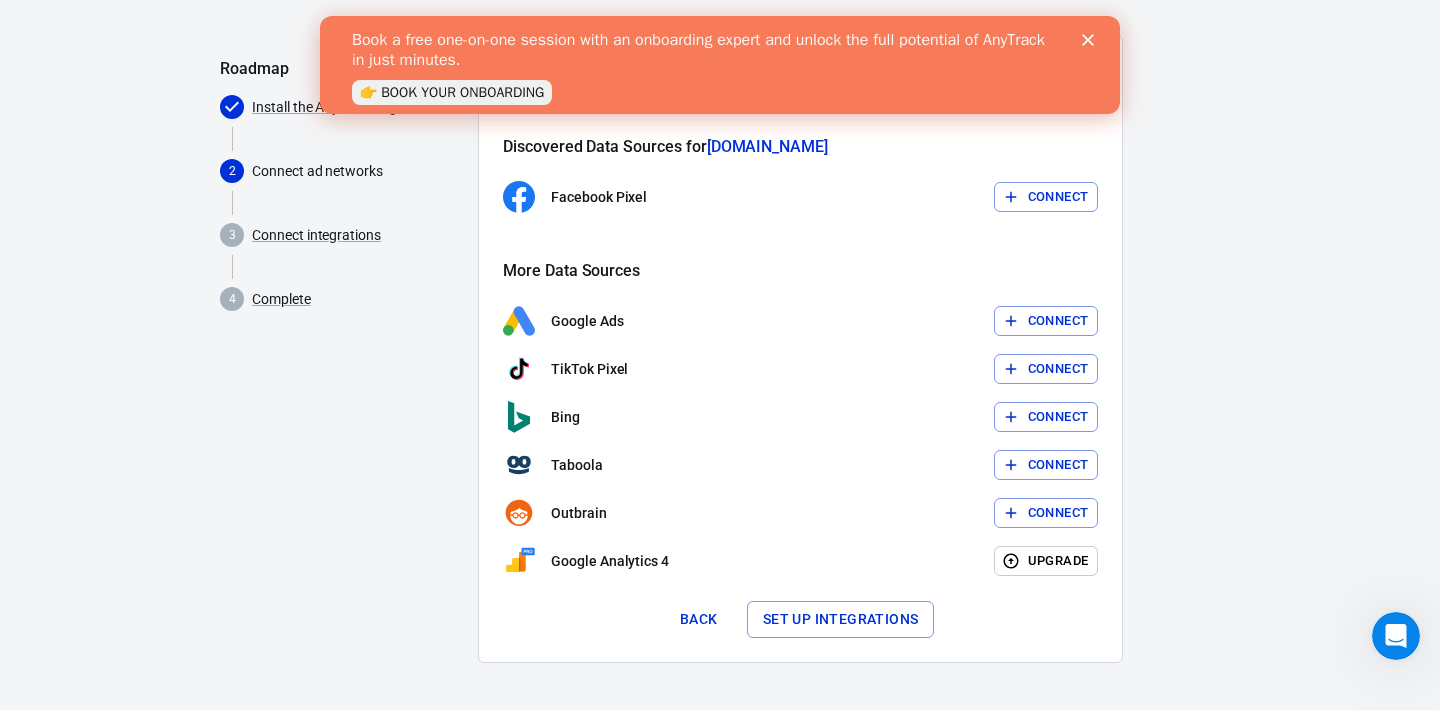 click on "Set up integrations" at bounding box center [841, 619] 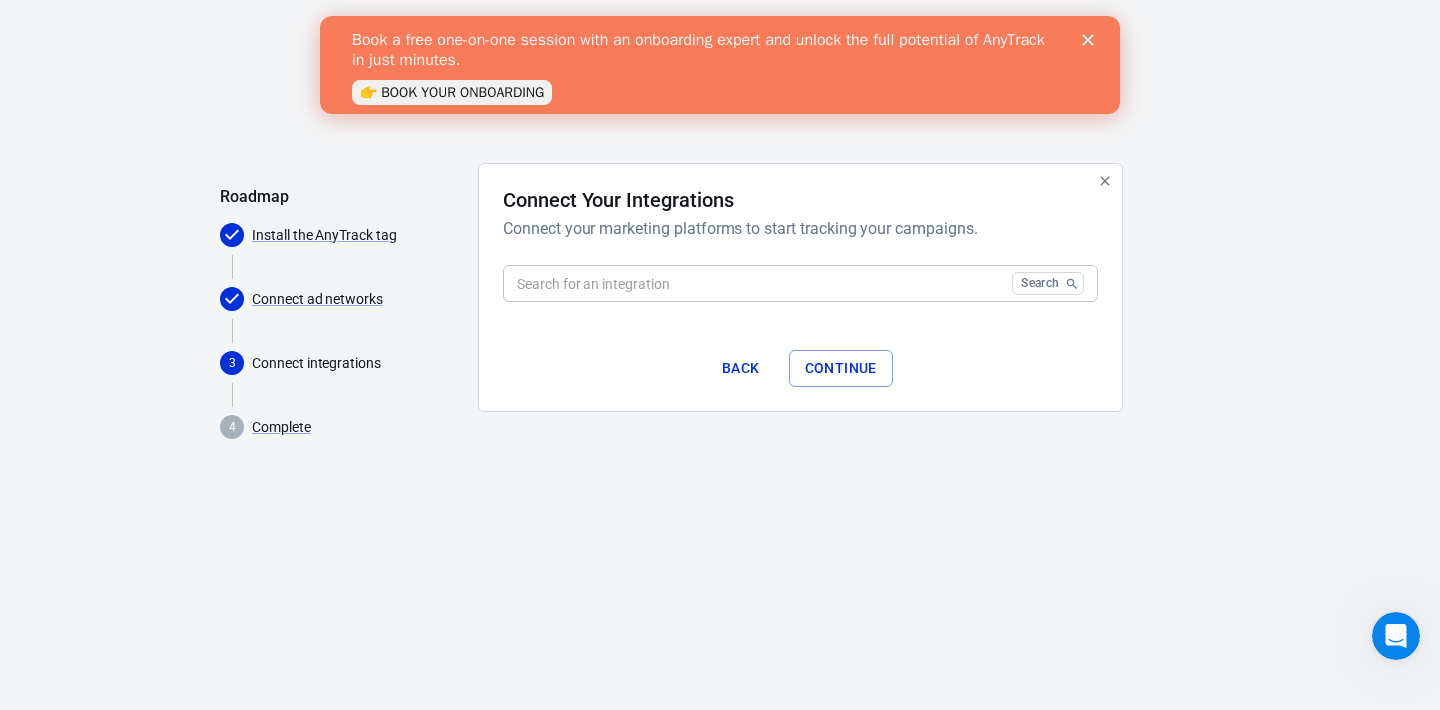 scroll, scrollTop: 0, scrollLeft: 0, axis: both 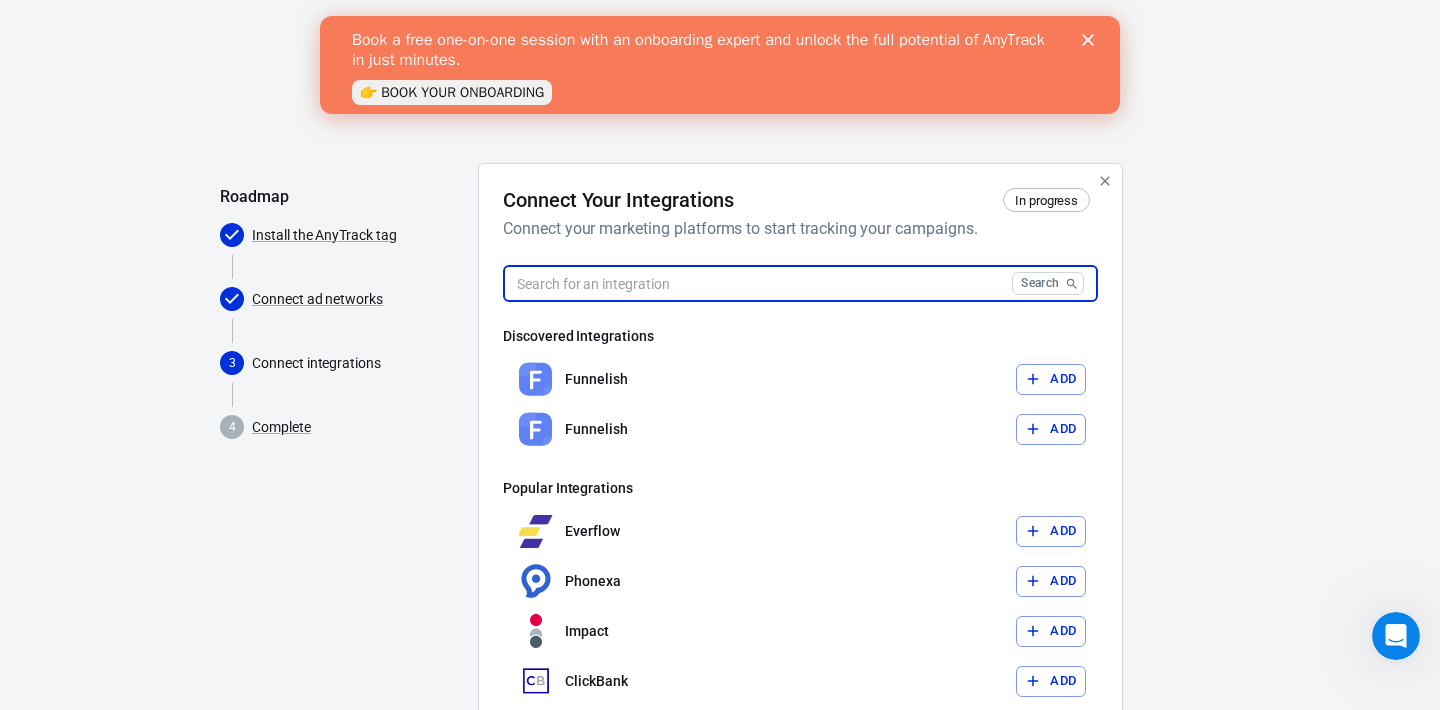 click at bounding box center (1179, 510) 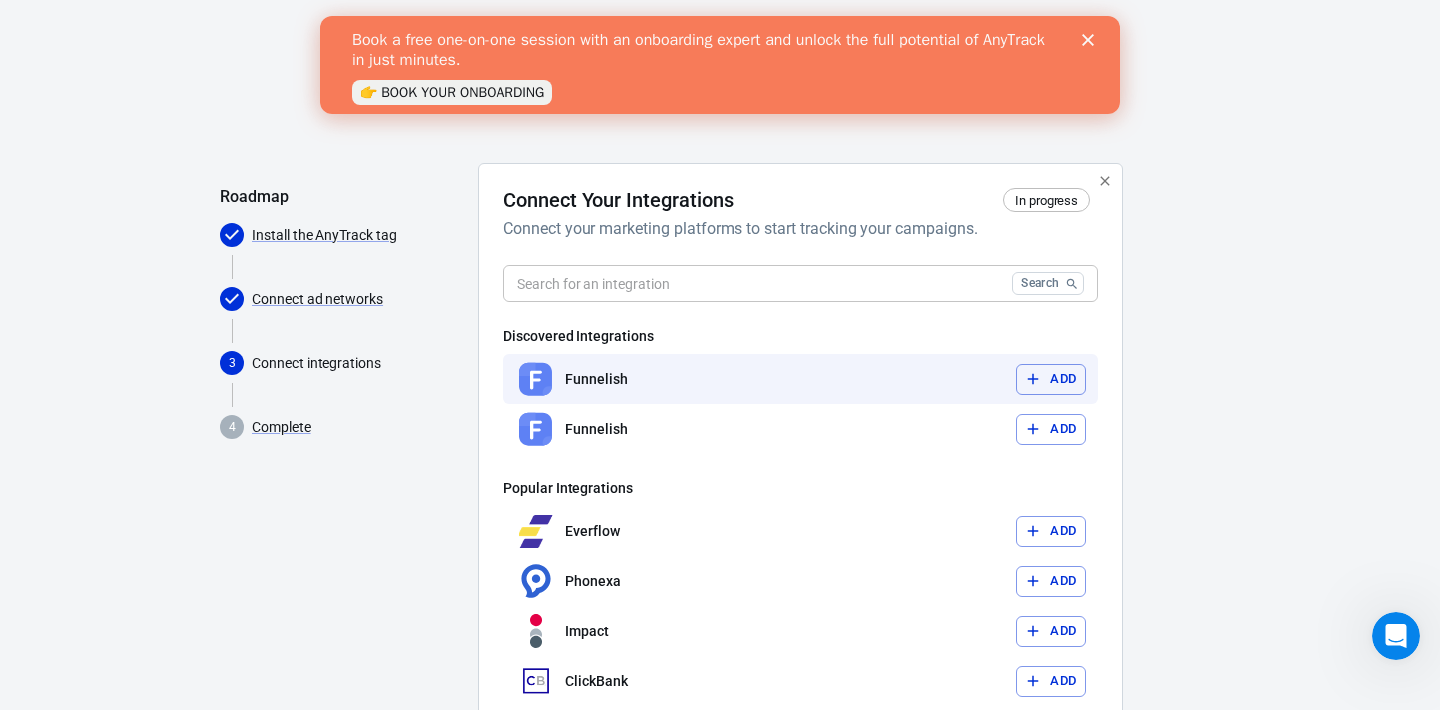 click on "Add" at bounding box center [1051, 379] 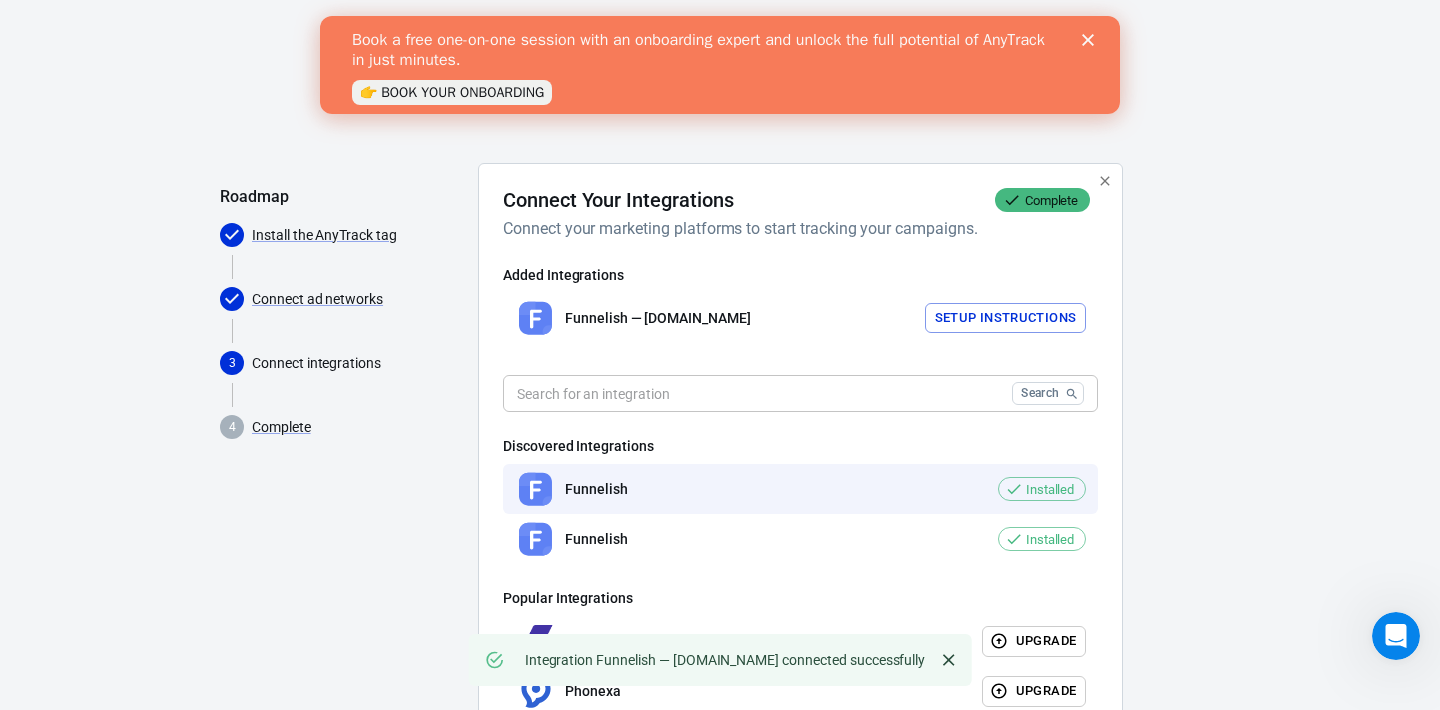 click at bounding box center [753, 393] 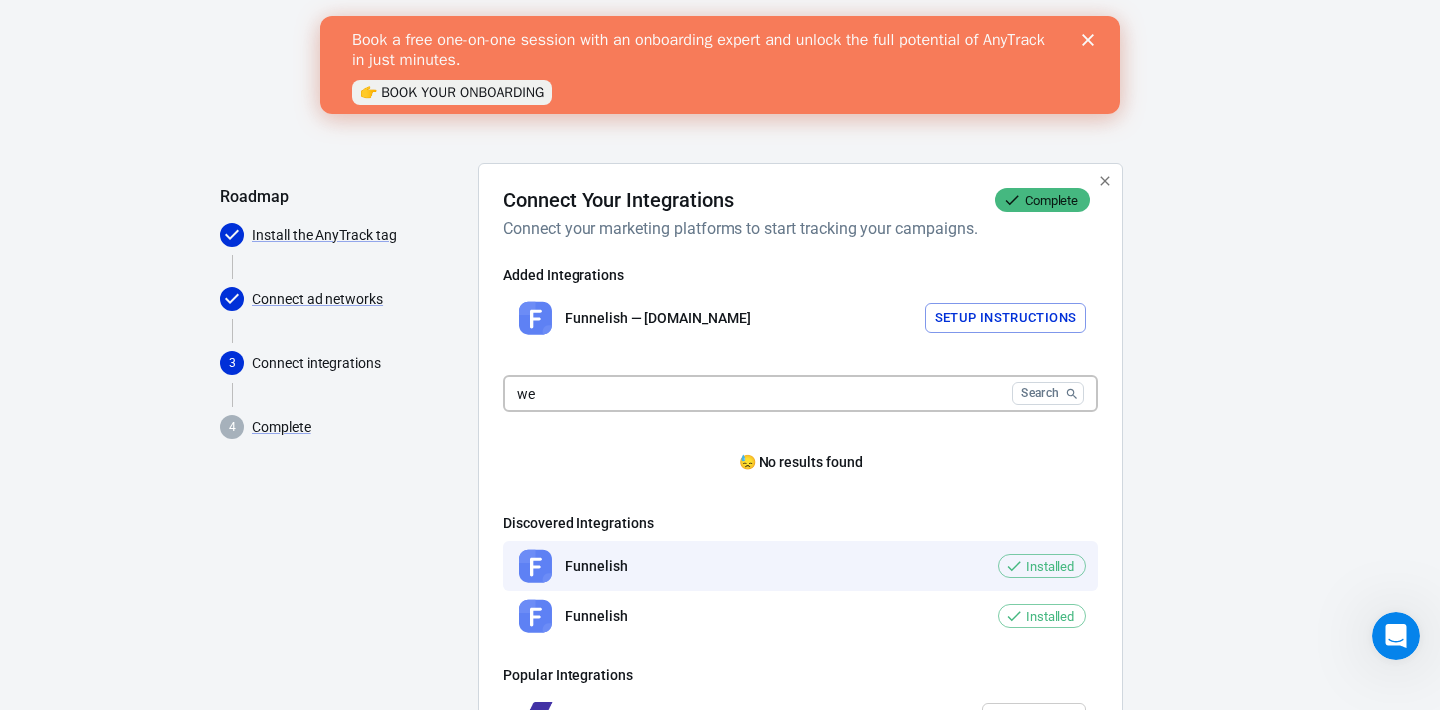 type on "w" 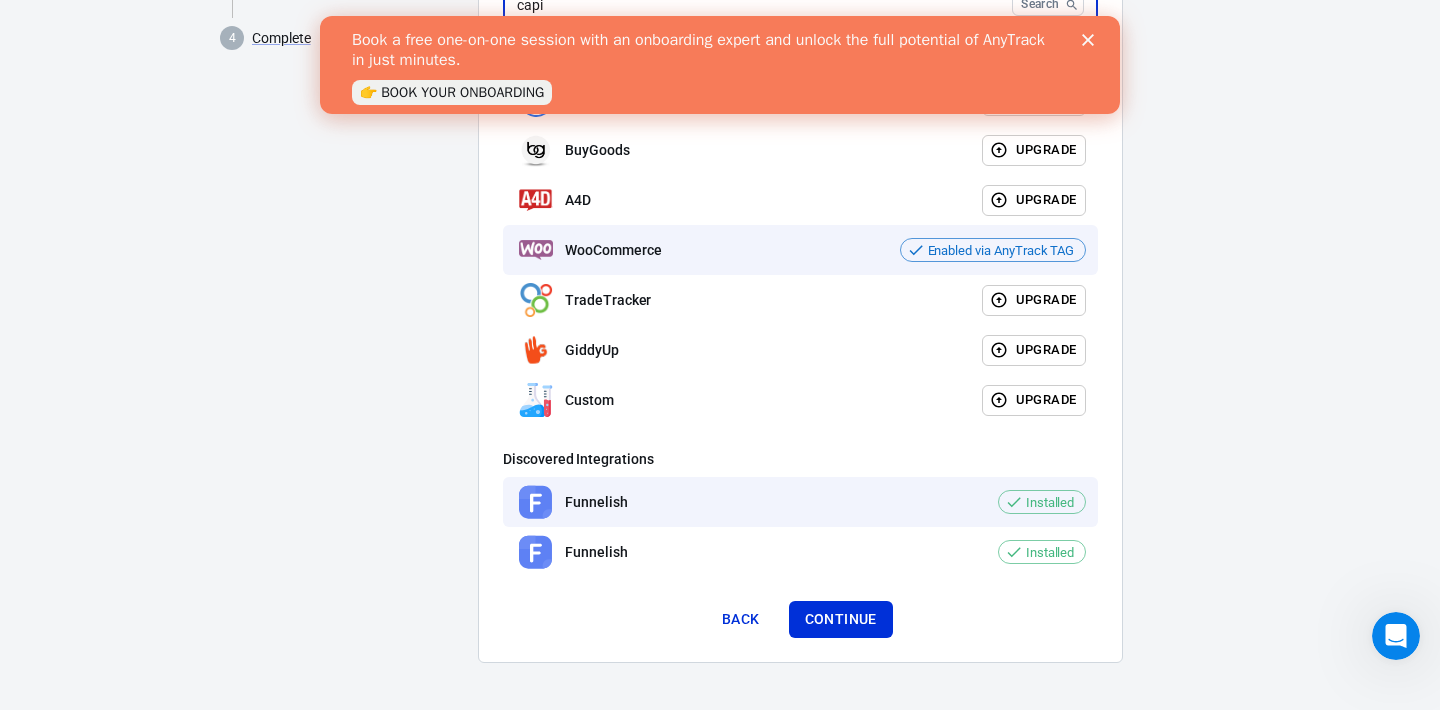 scroll, scrollTop: 0, scrollLeft: 0, axis: both 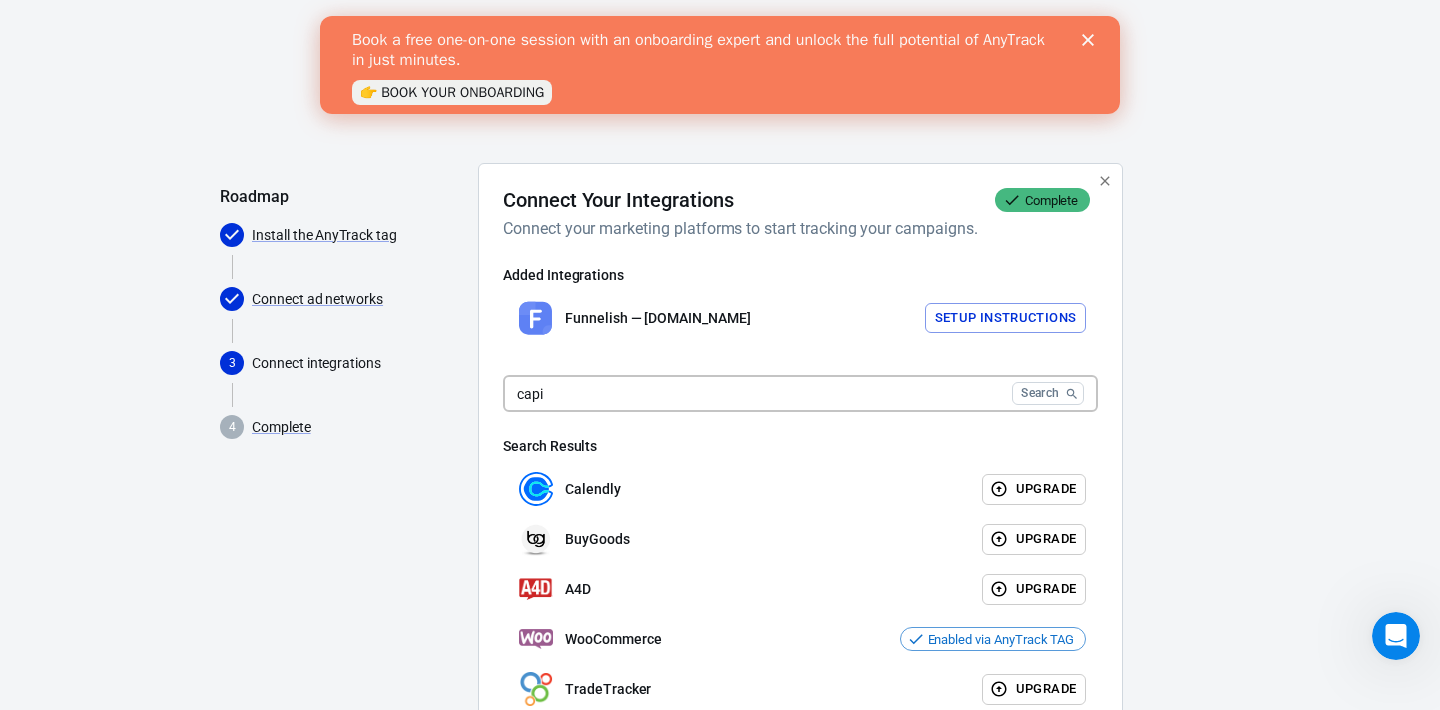 click on "capi" at bounding box center (753, 393) 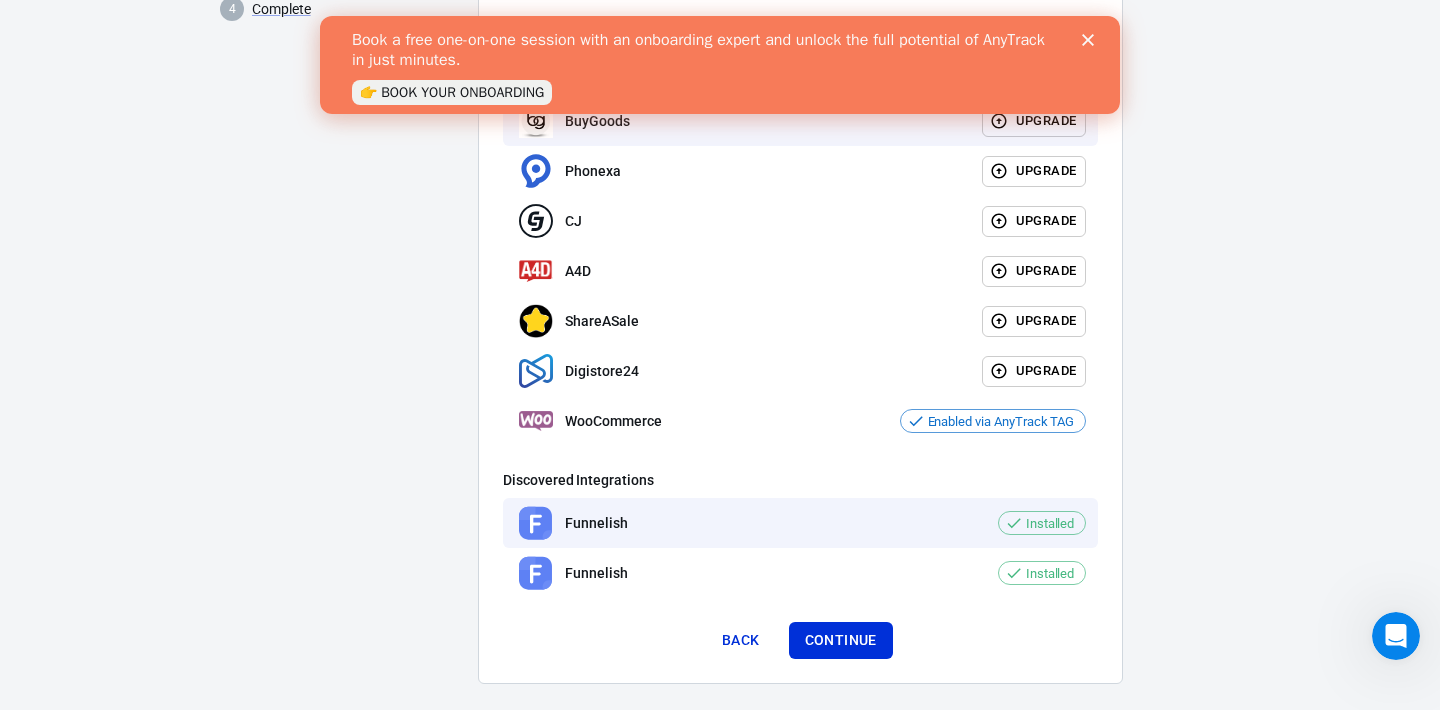 scroll, scrollTop: 439, scrollLeft: 0, axis: vertical 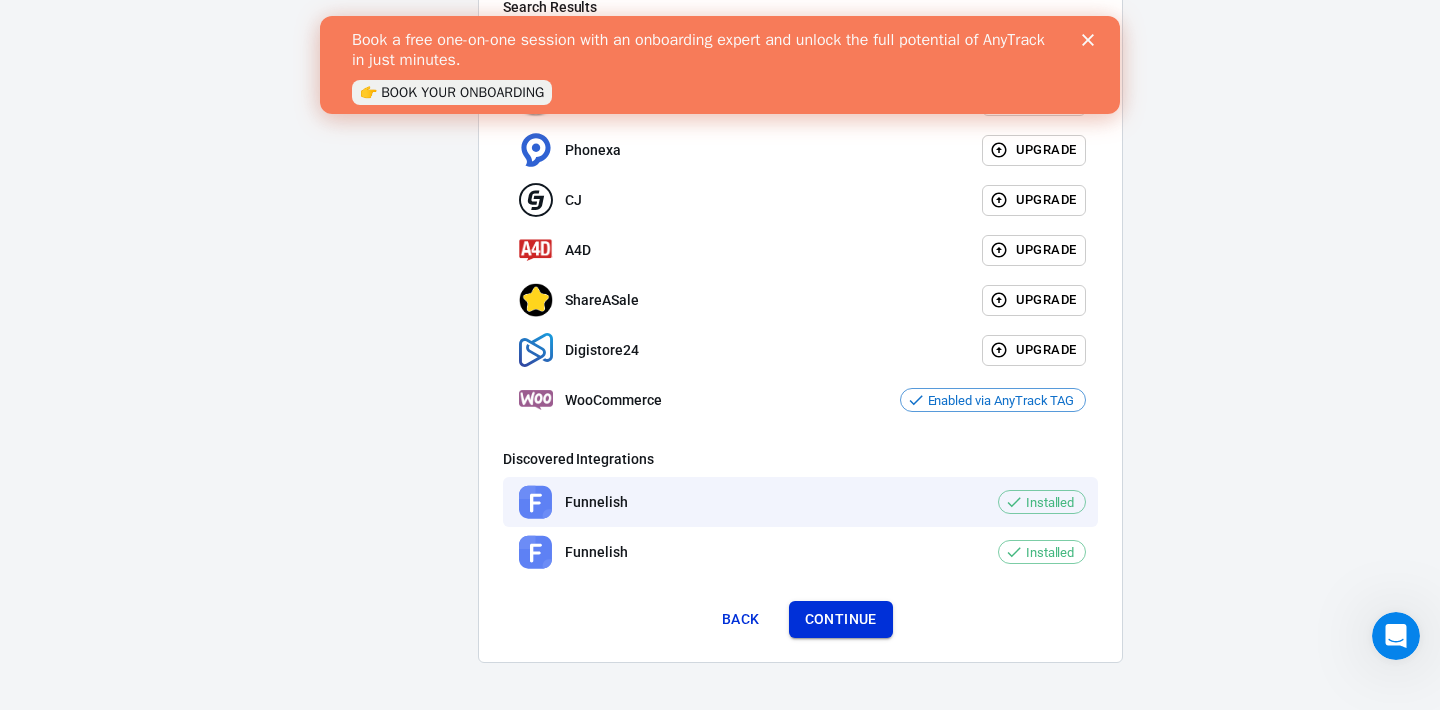 type on "faceb" 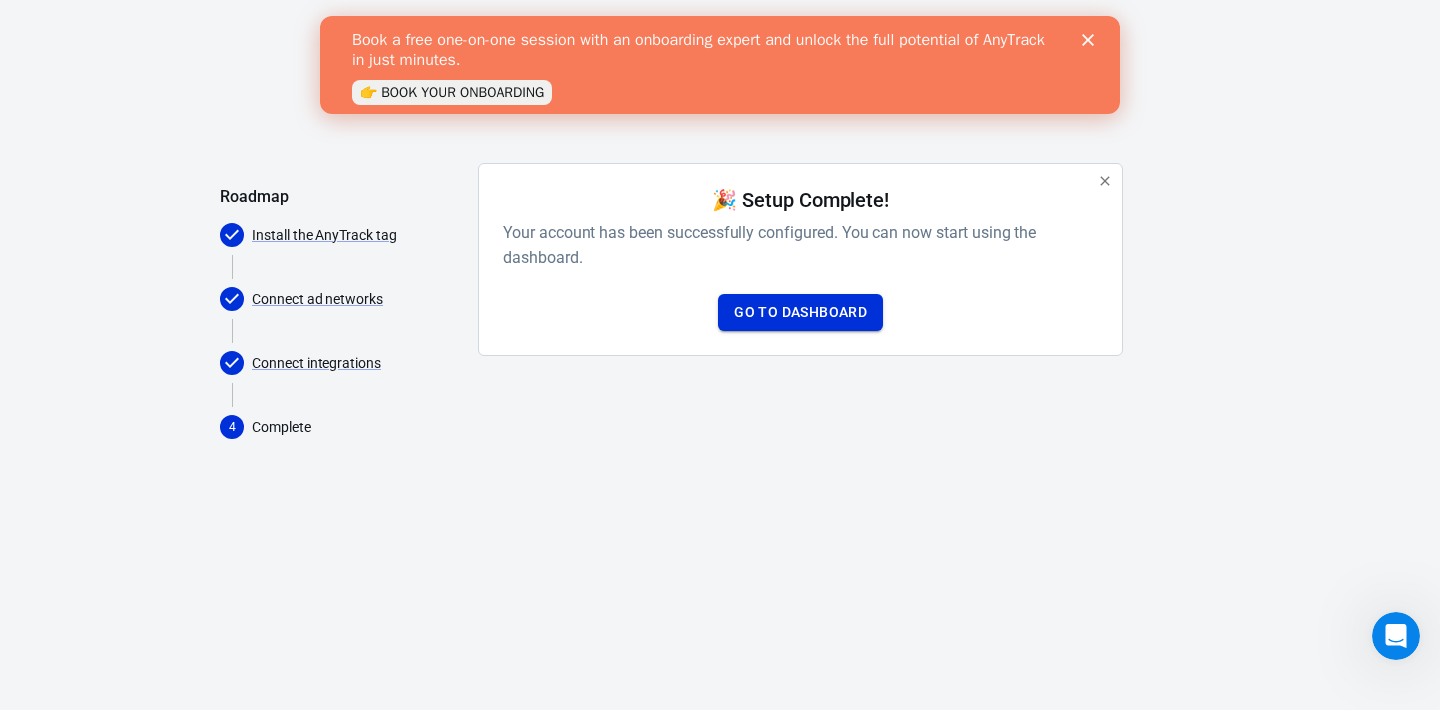 click on "Go to Dashboard" at bounding box center [800, 312] 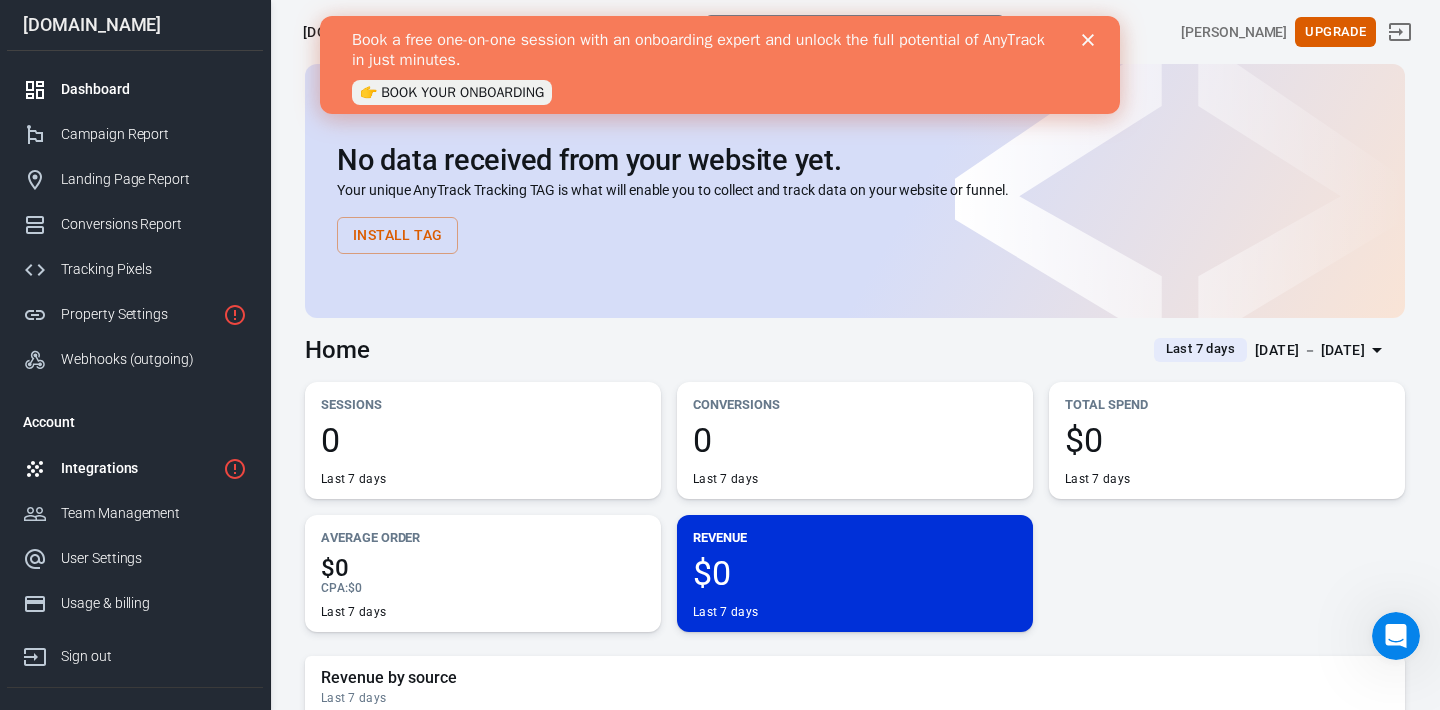 click on "Integrations" at bounding box center [135, 468] 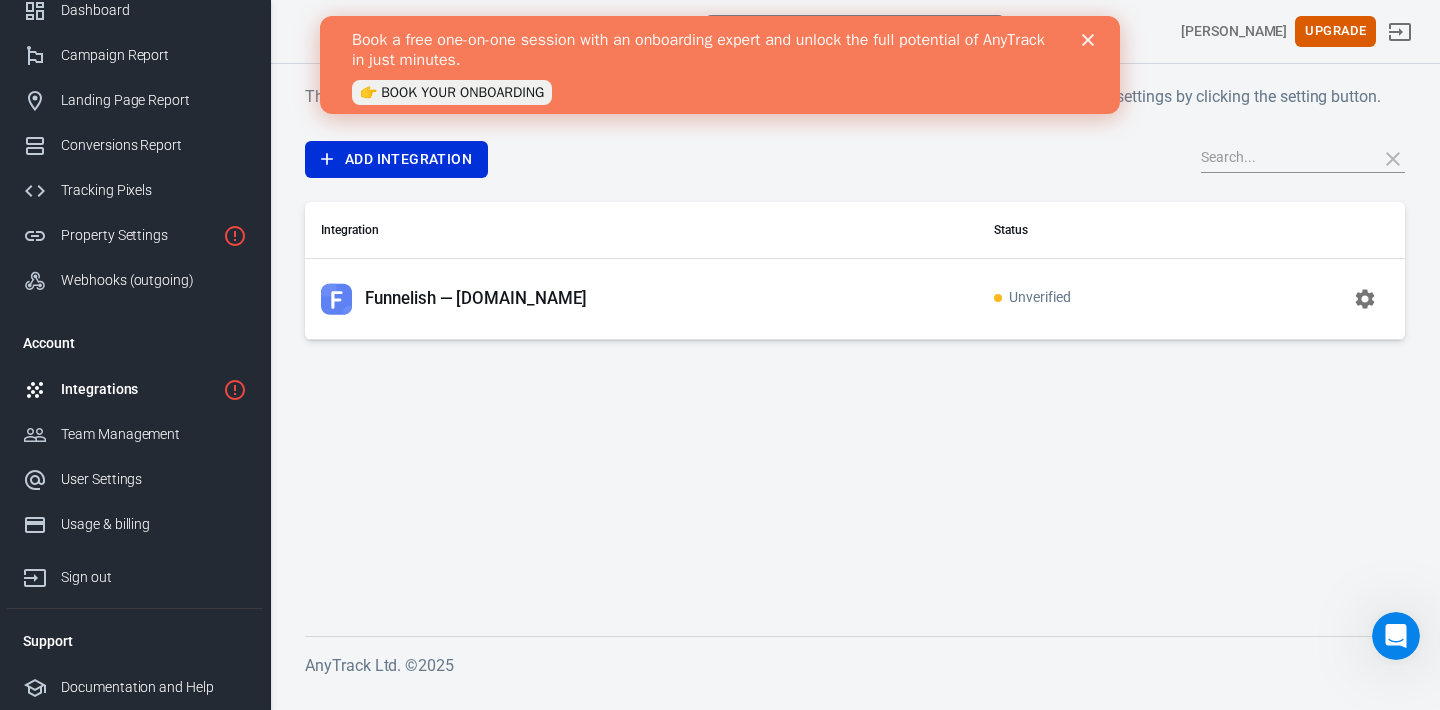 scroll, scrollTop: 0, scrollLeft: 0, axis: both 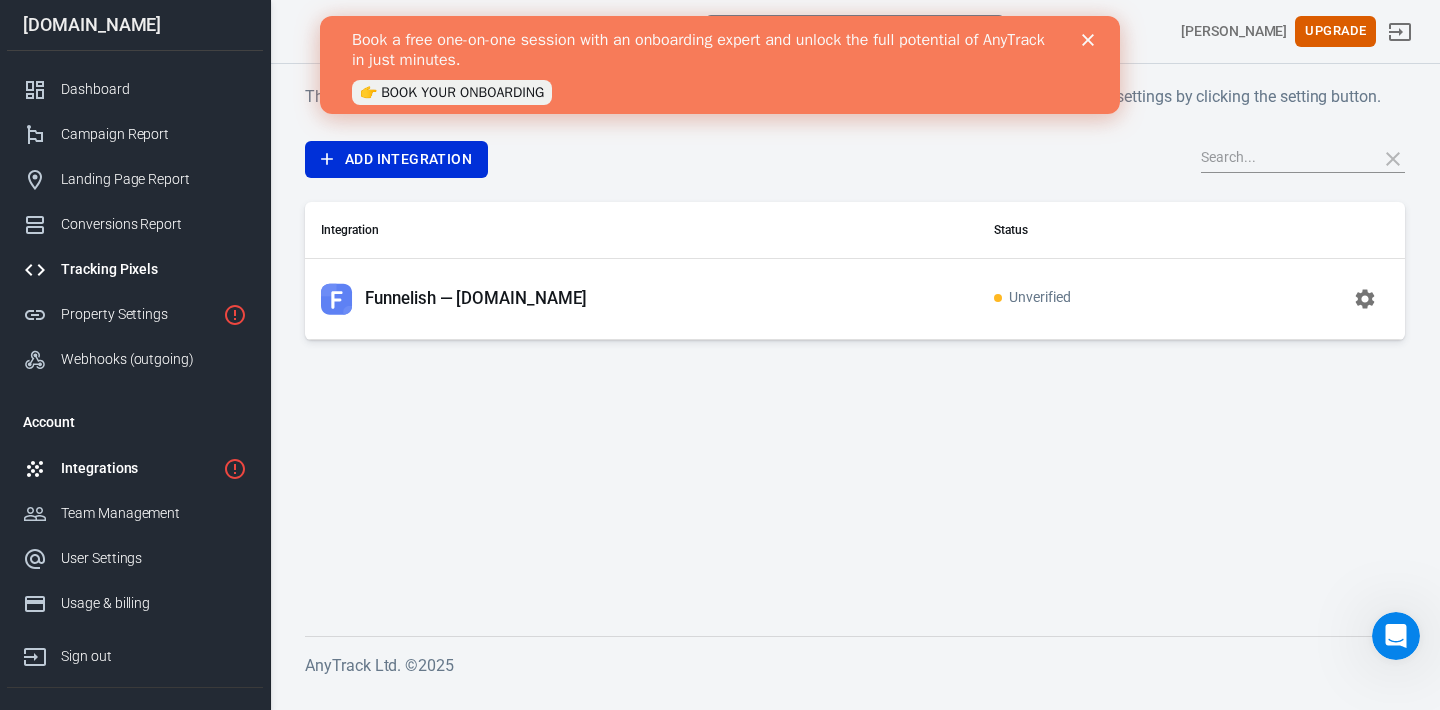 click on "Tracking Pixels" at bounding box center (135, 269) 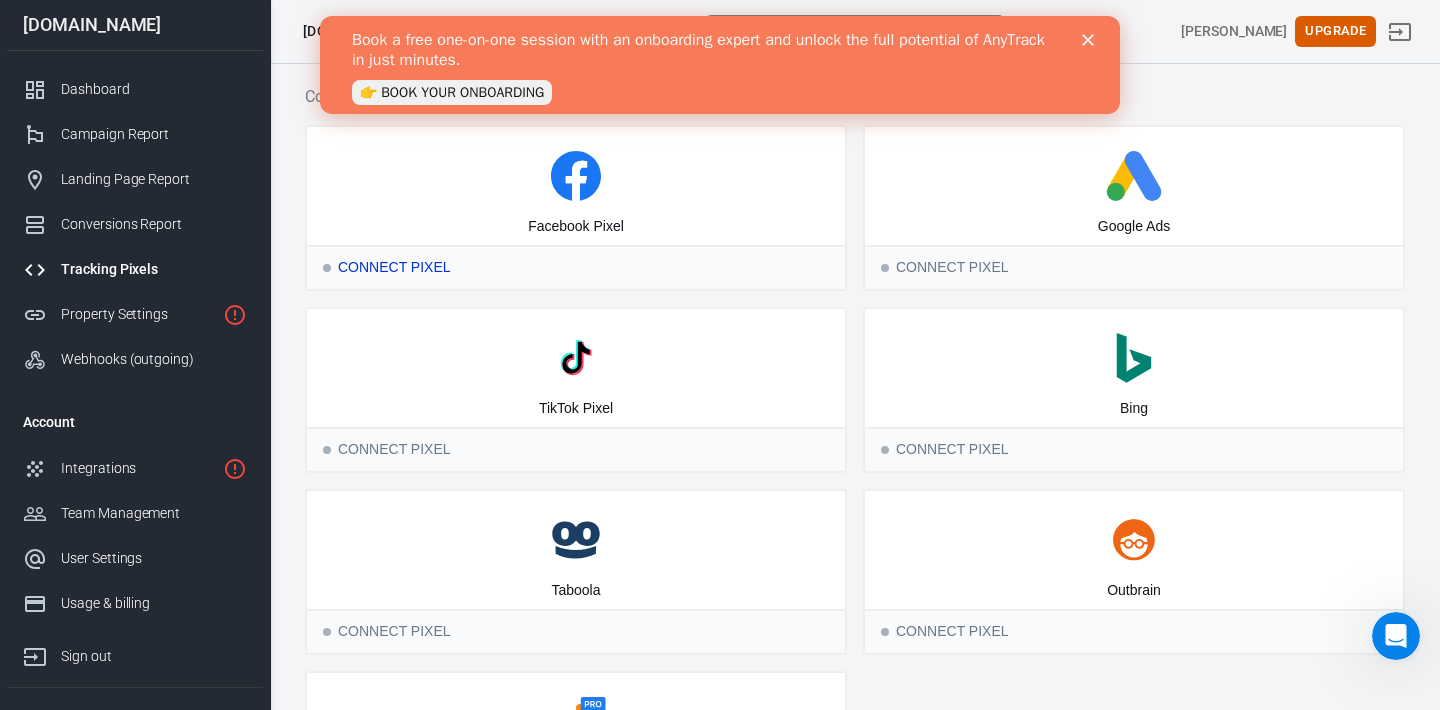 click 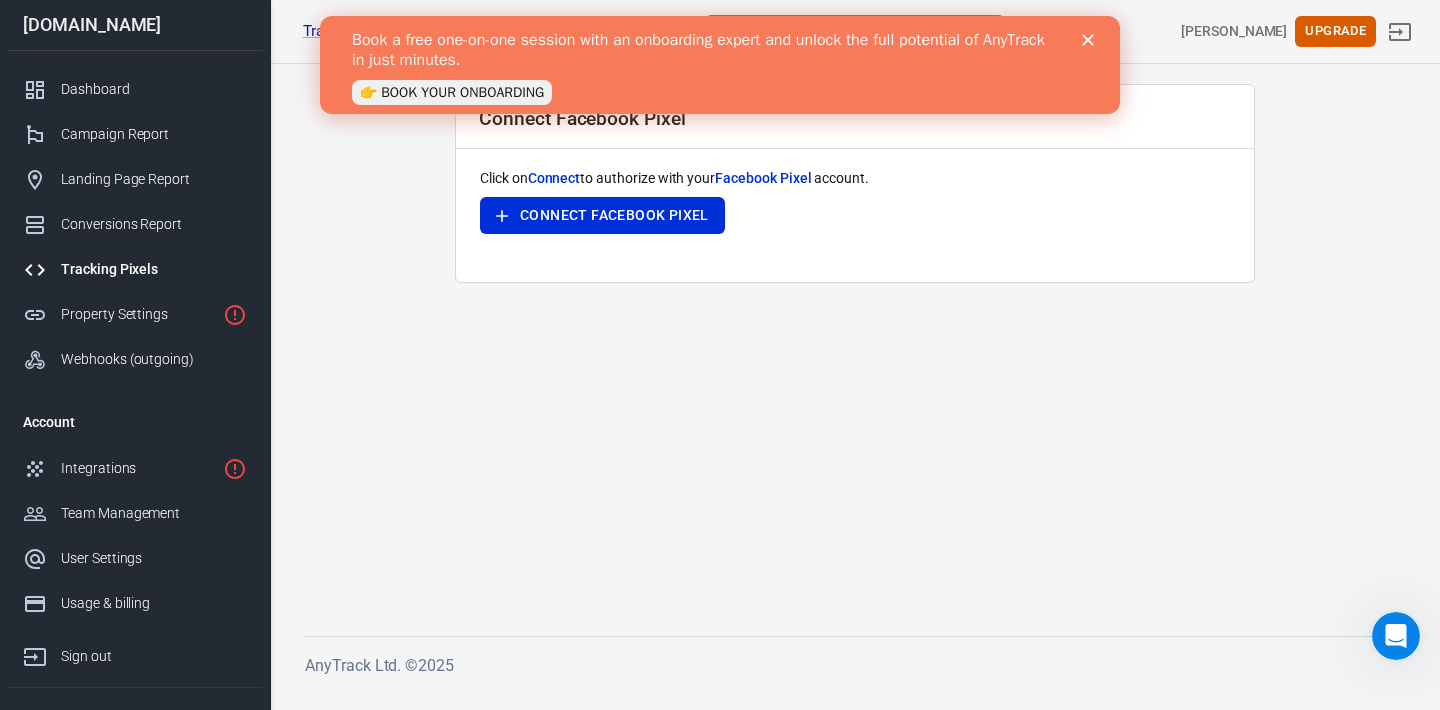 click 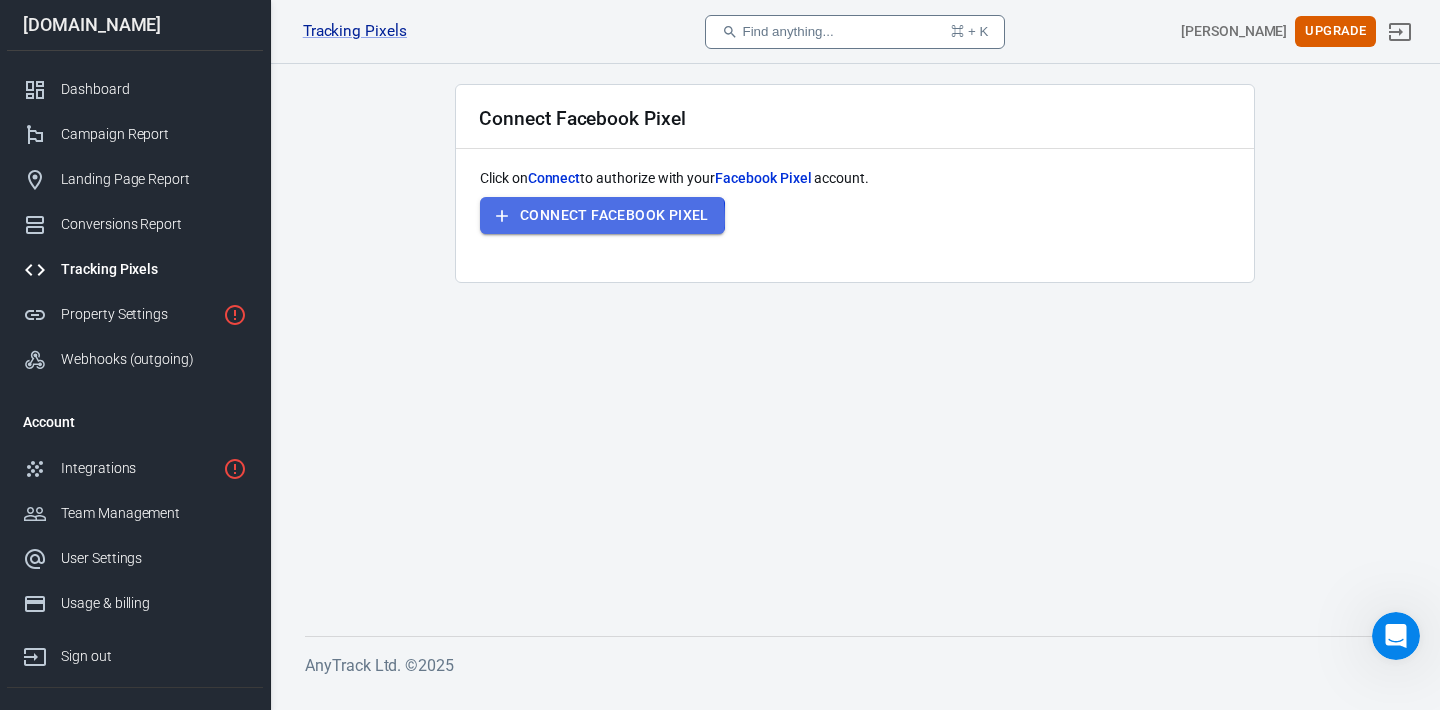 click on "Connect Facebook Pixel" at bounding box center [614, 215] 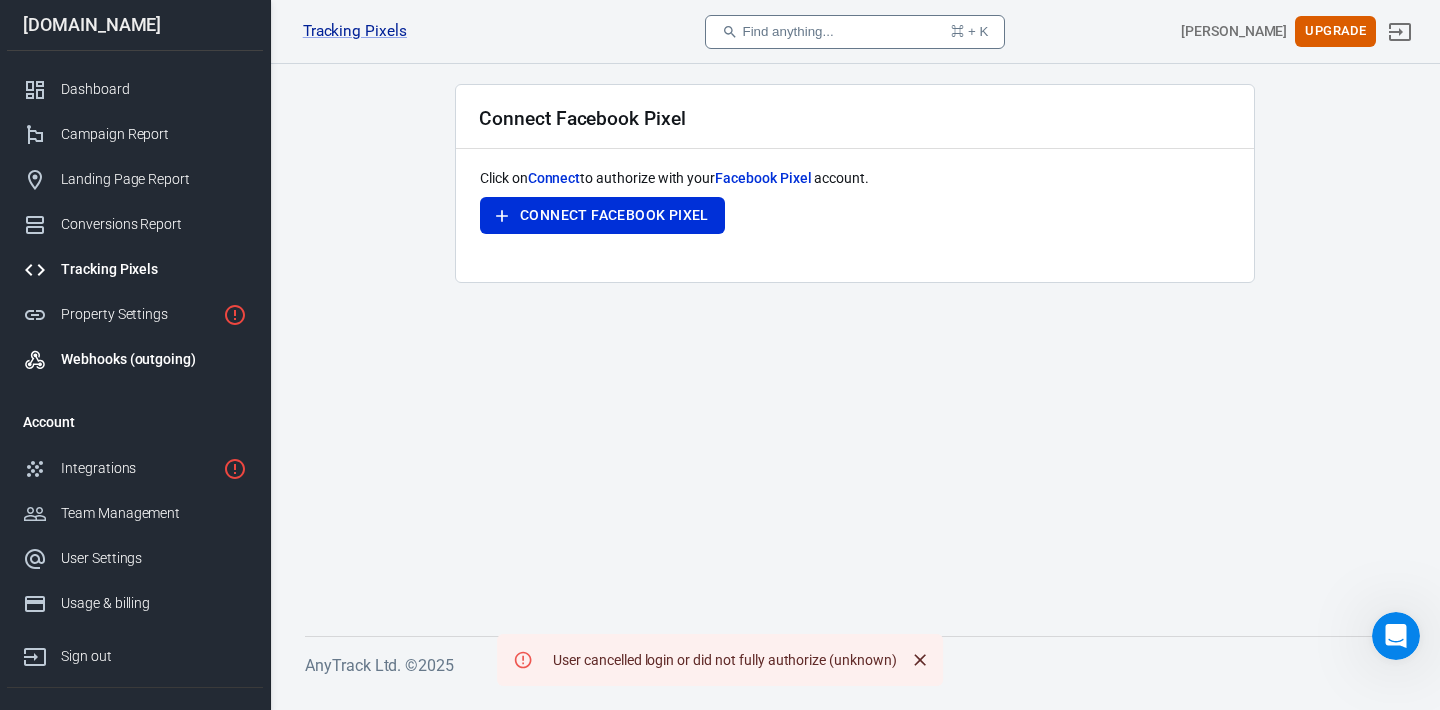 click on "Webhooks (outgoing)" at bounding box center [154, 359] 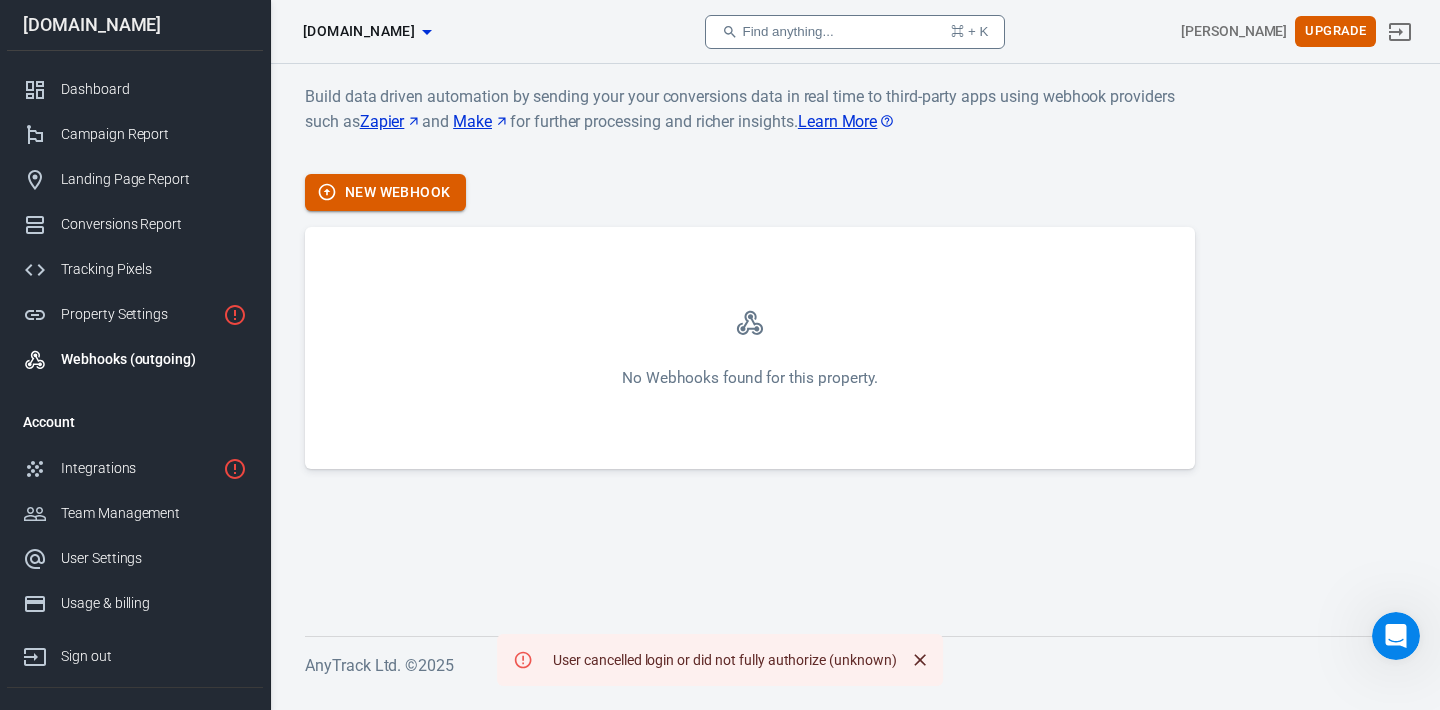 click on "New Webhook" at bounding box center [385, 192] 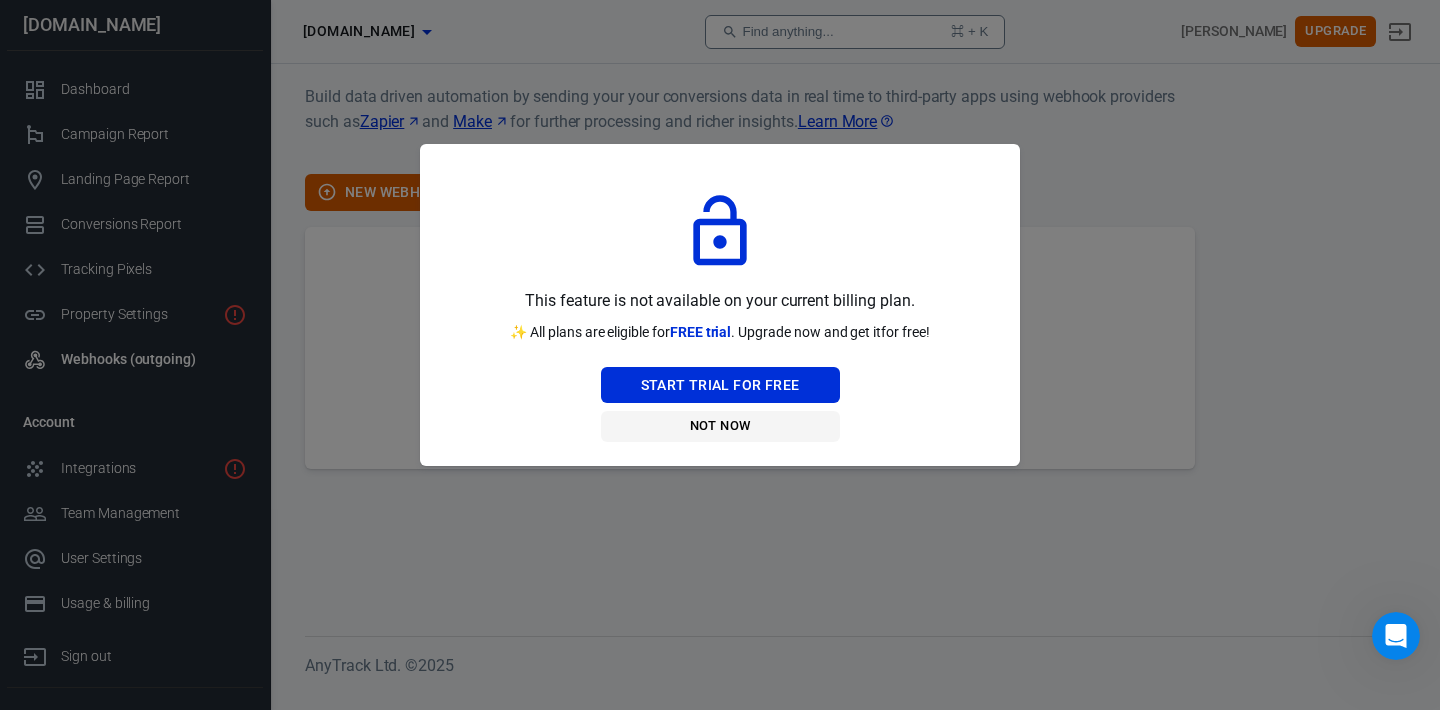 click on "Not Now" at bounding box center (720, 426) 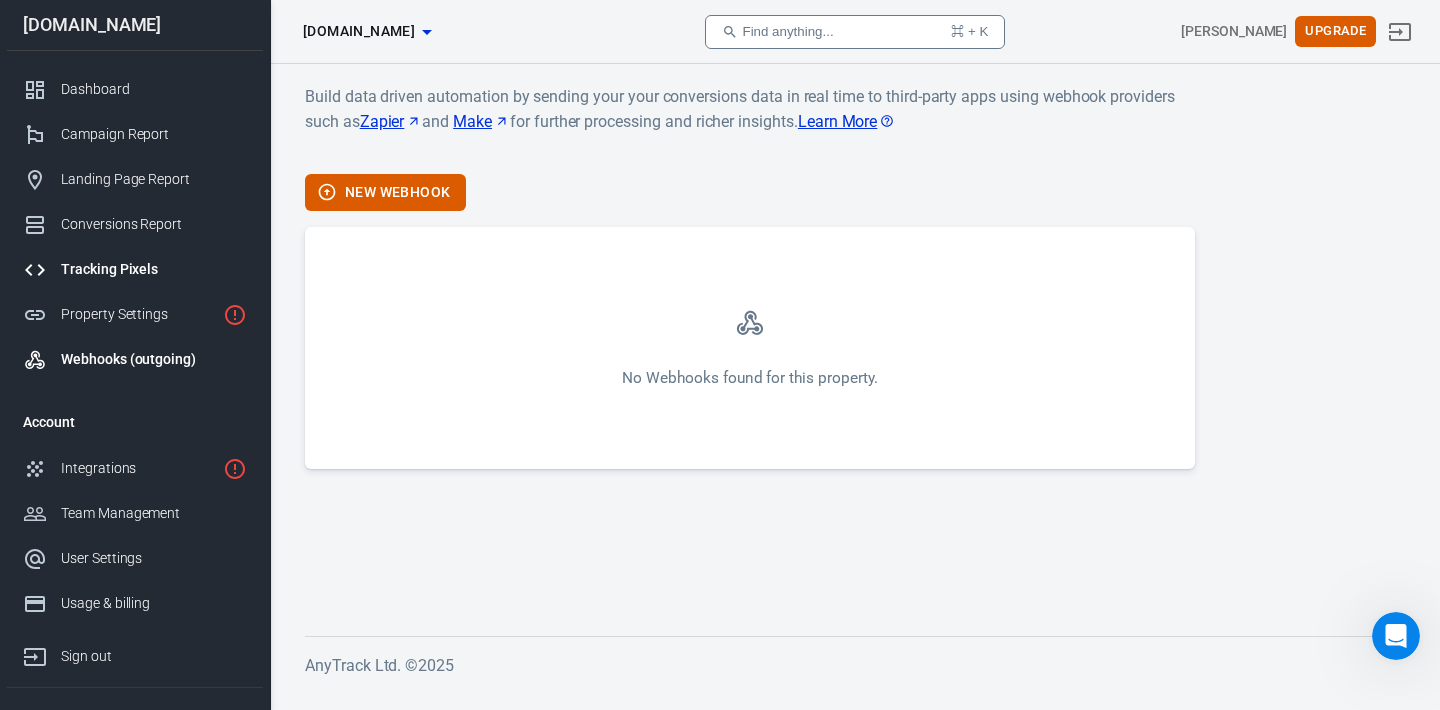 click on "Tracking Pixels" at bounding box center (154, 269) 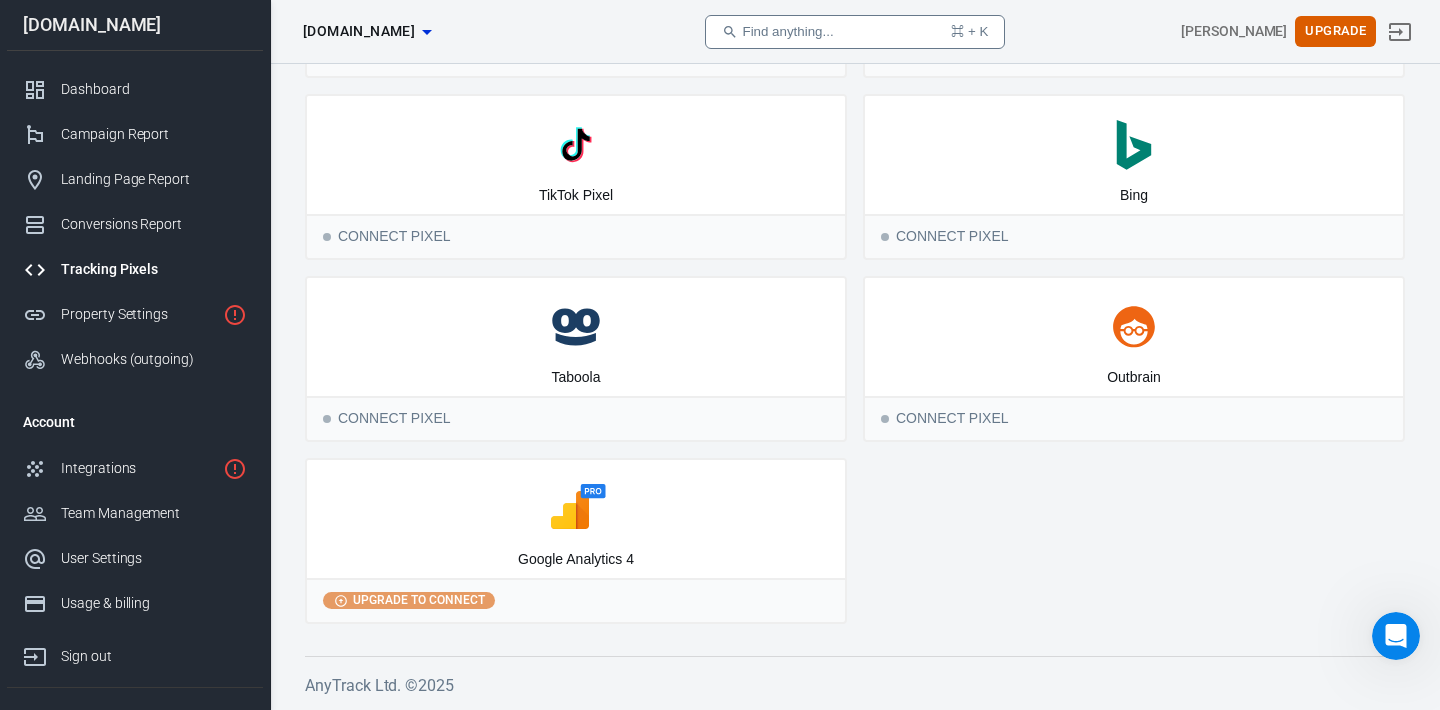 scroll, scrollTop: 0, scrollLeft: 0, axis: both 